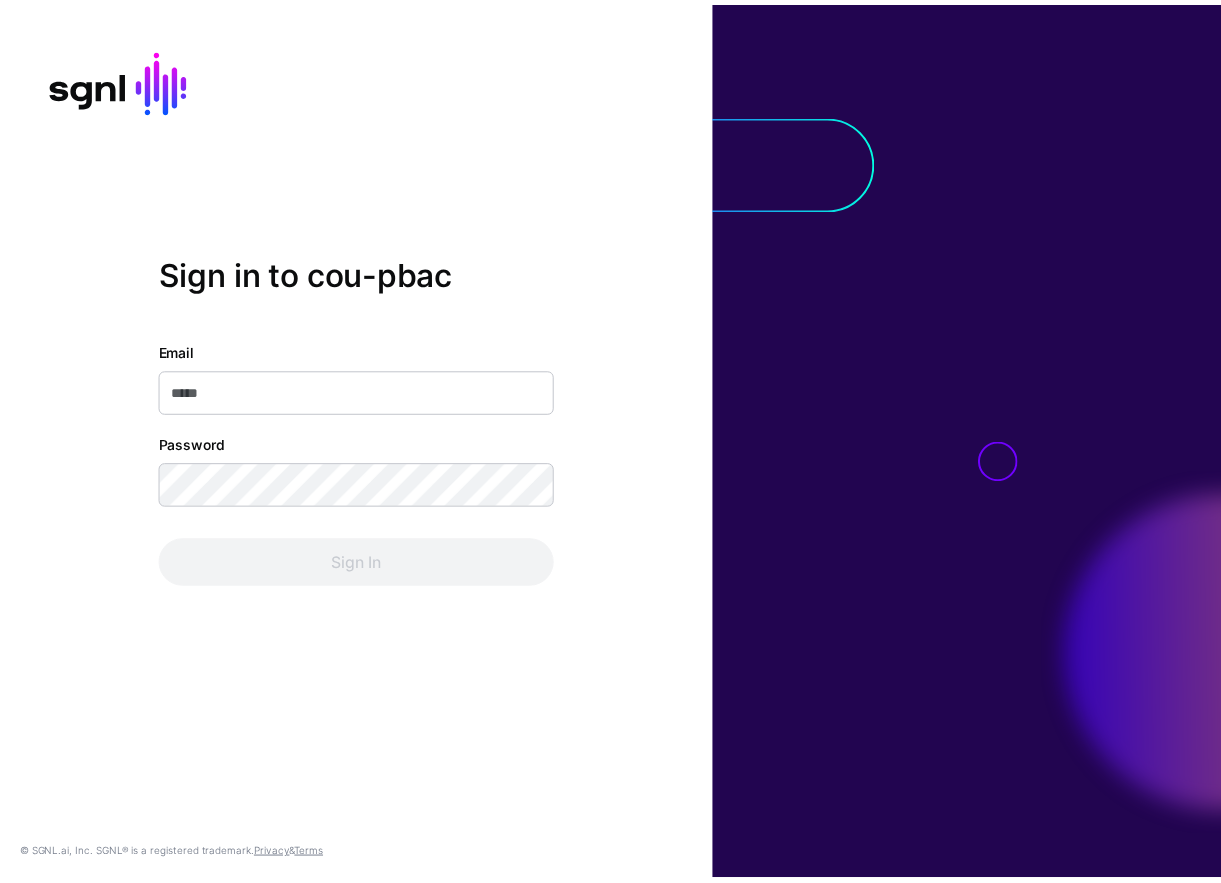 scroll, scrollTop: 0, scrollLeft: 0, axis: both 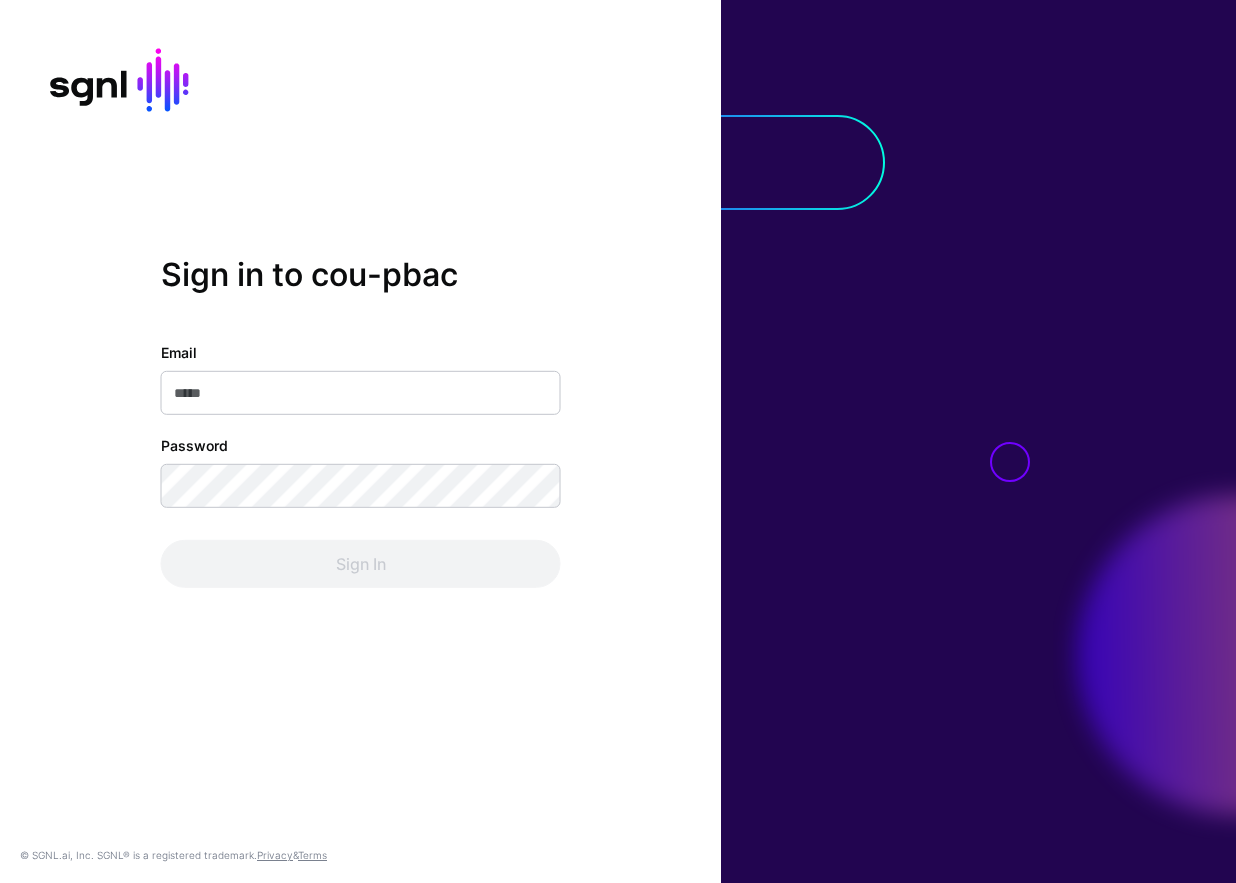 type on "**********" 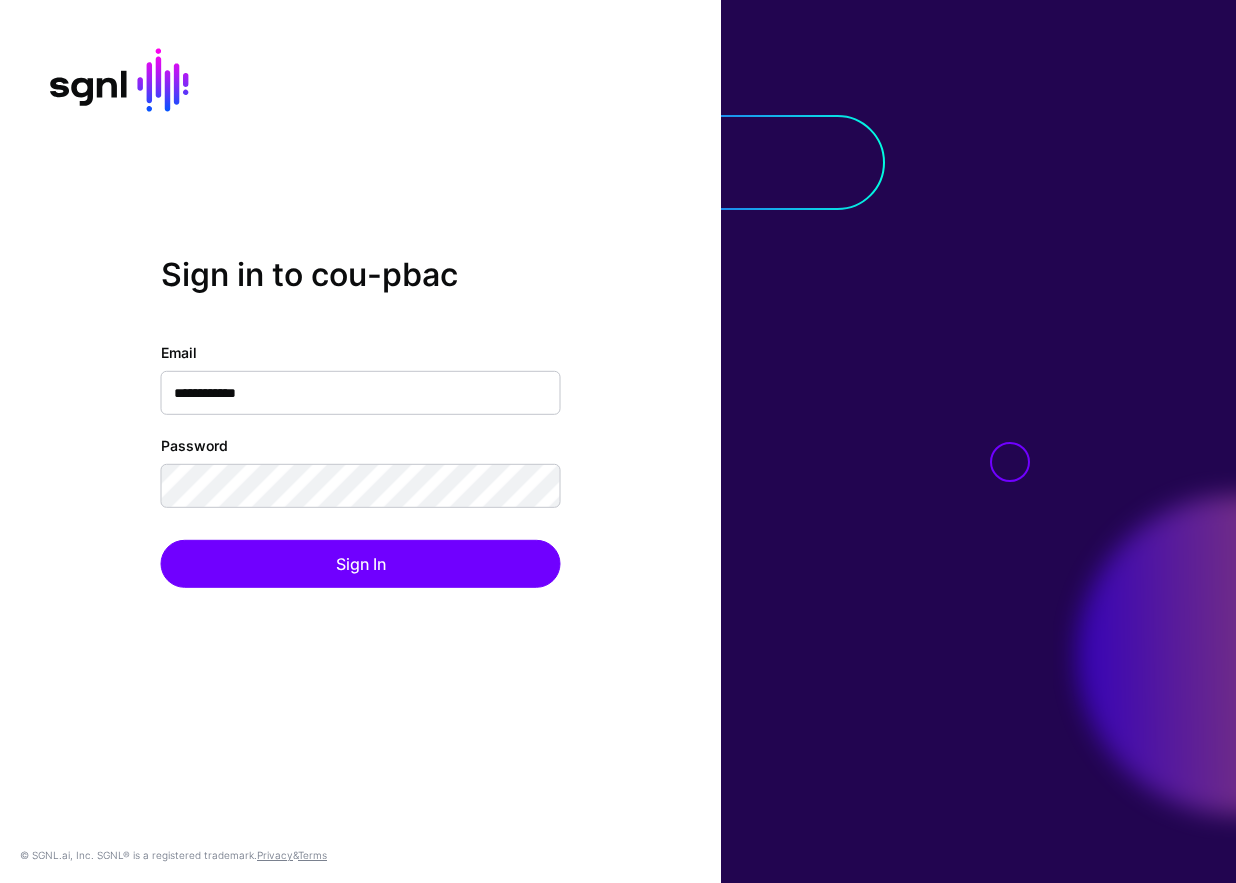 click on "Sign In" 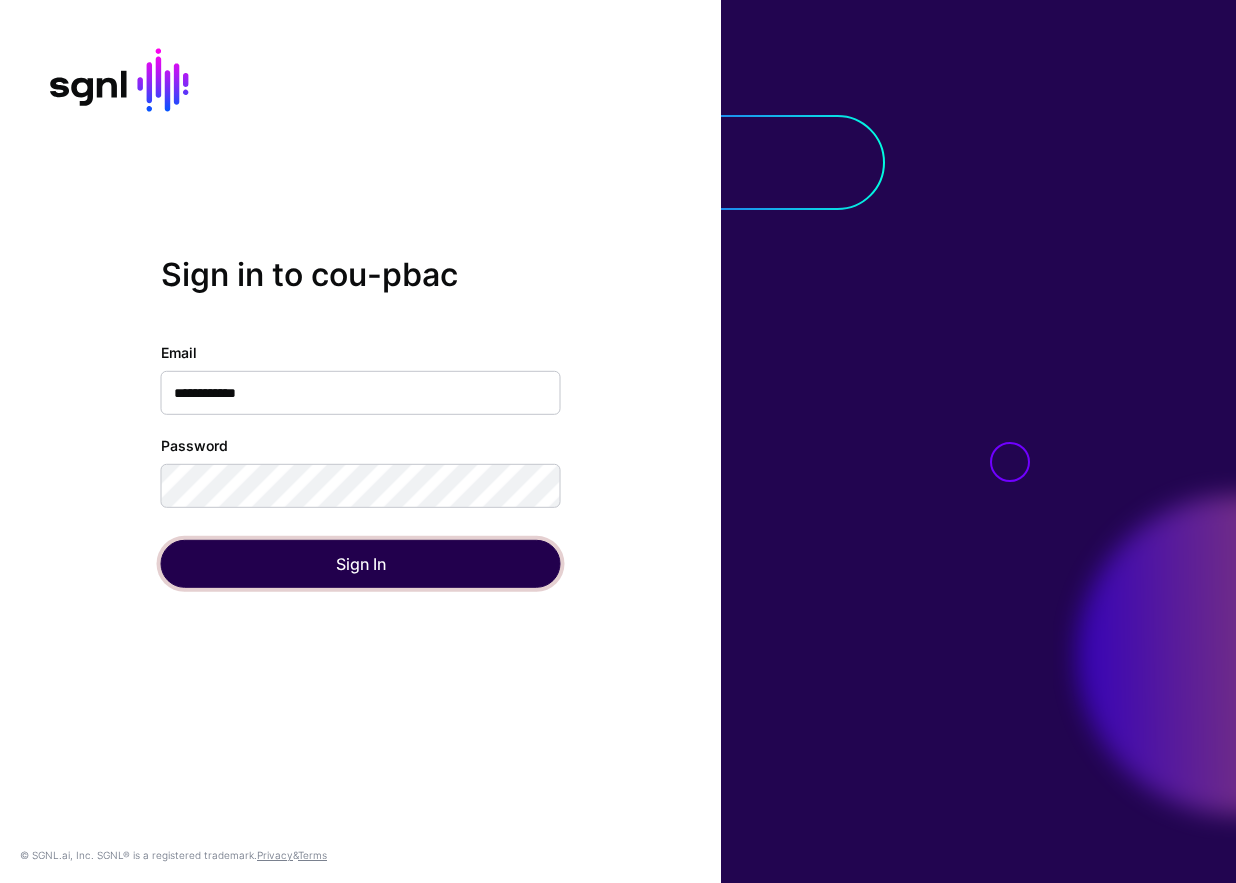 click on "Sign In" 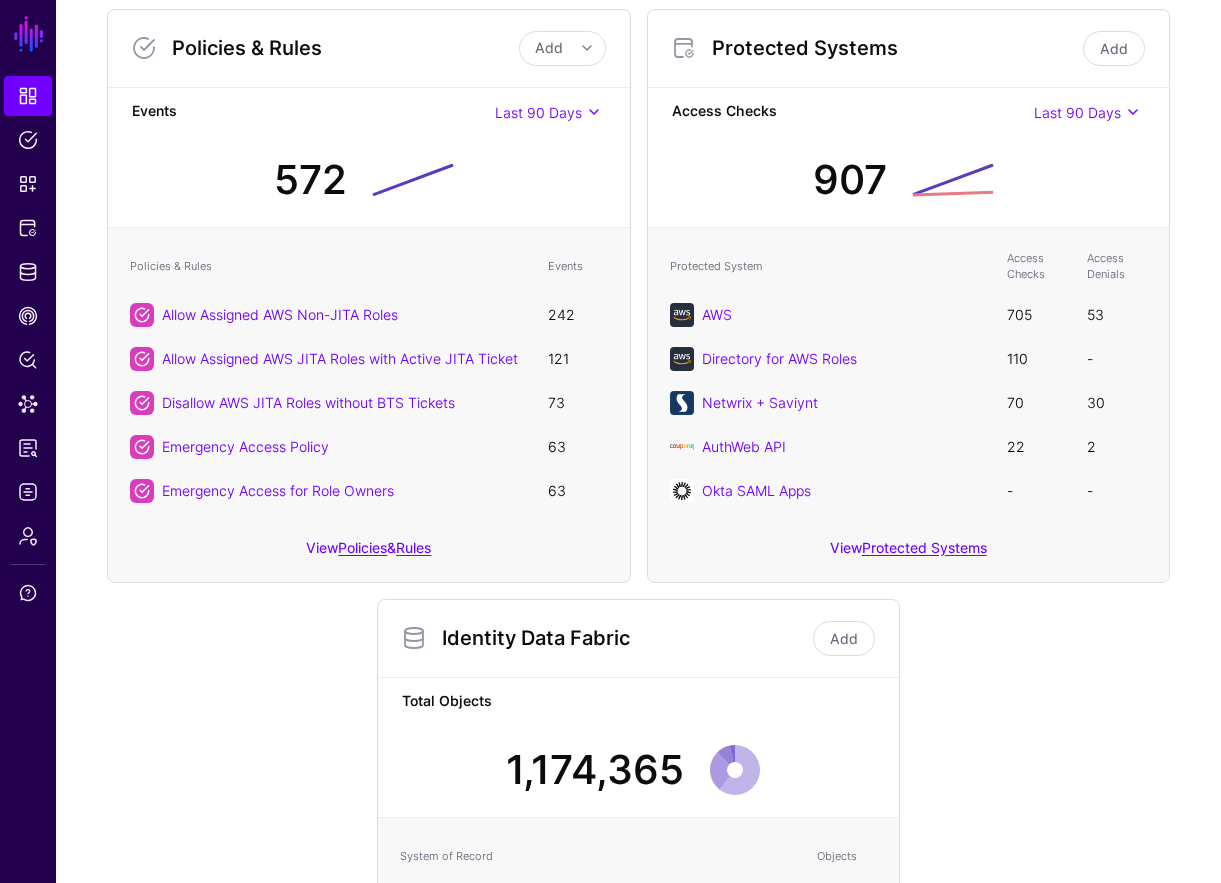 scroll, scrollTop: 196, scrollLeft: 0, axis: vertical 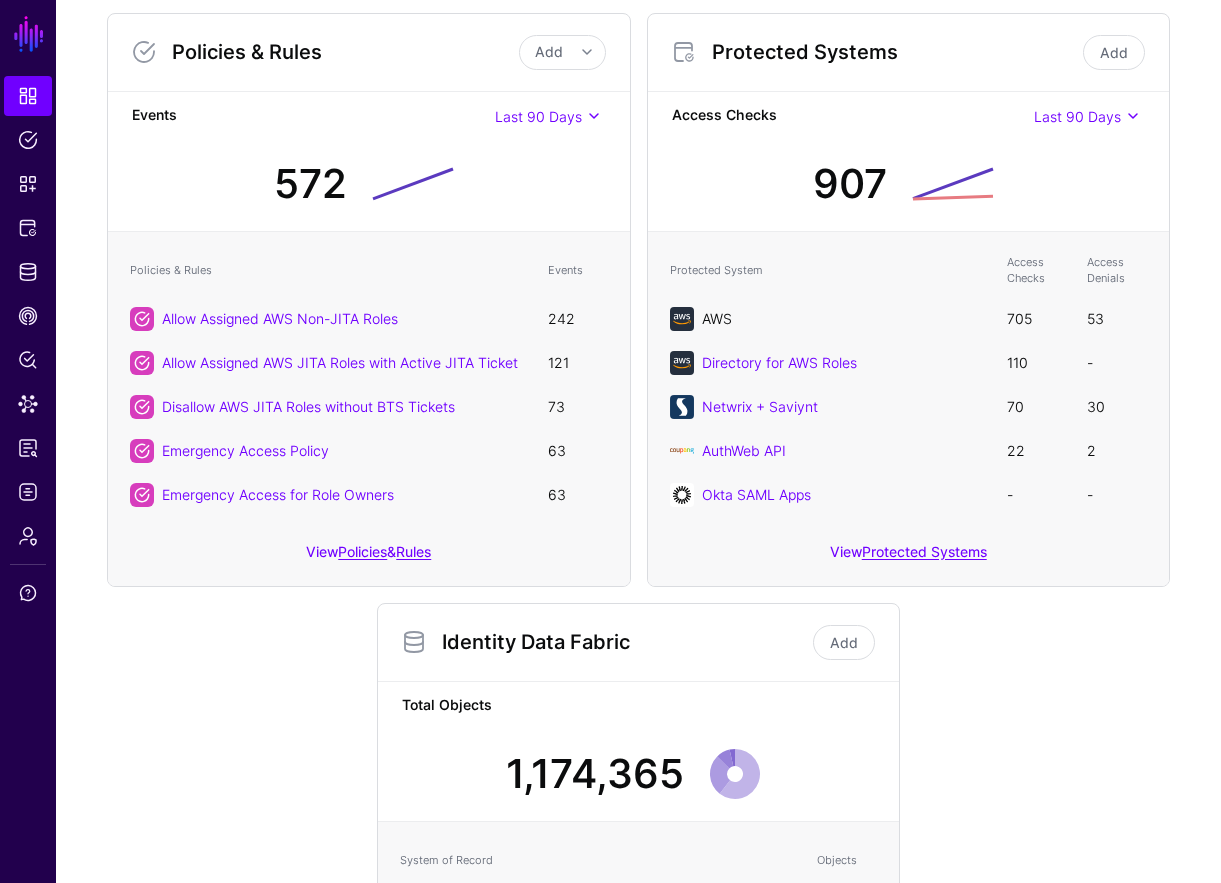 click on "AWS" 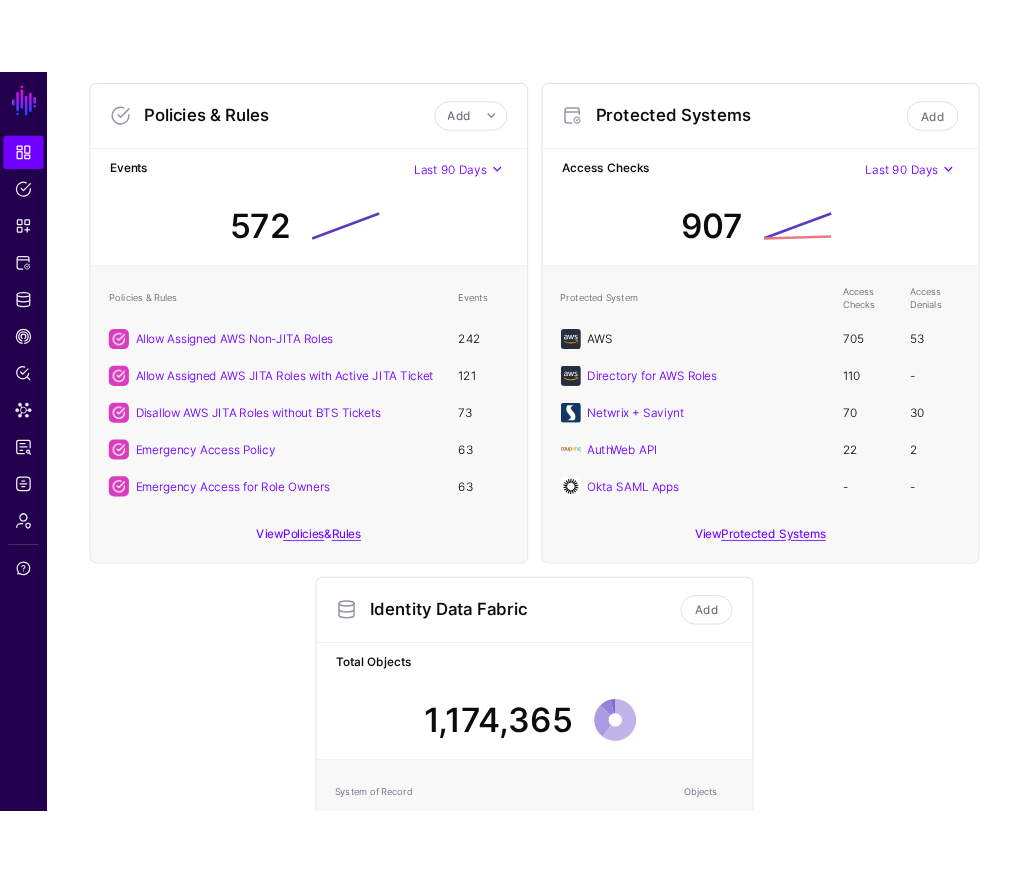scroll, scrollTop: 0, scrollLeft: 0, axis: both 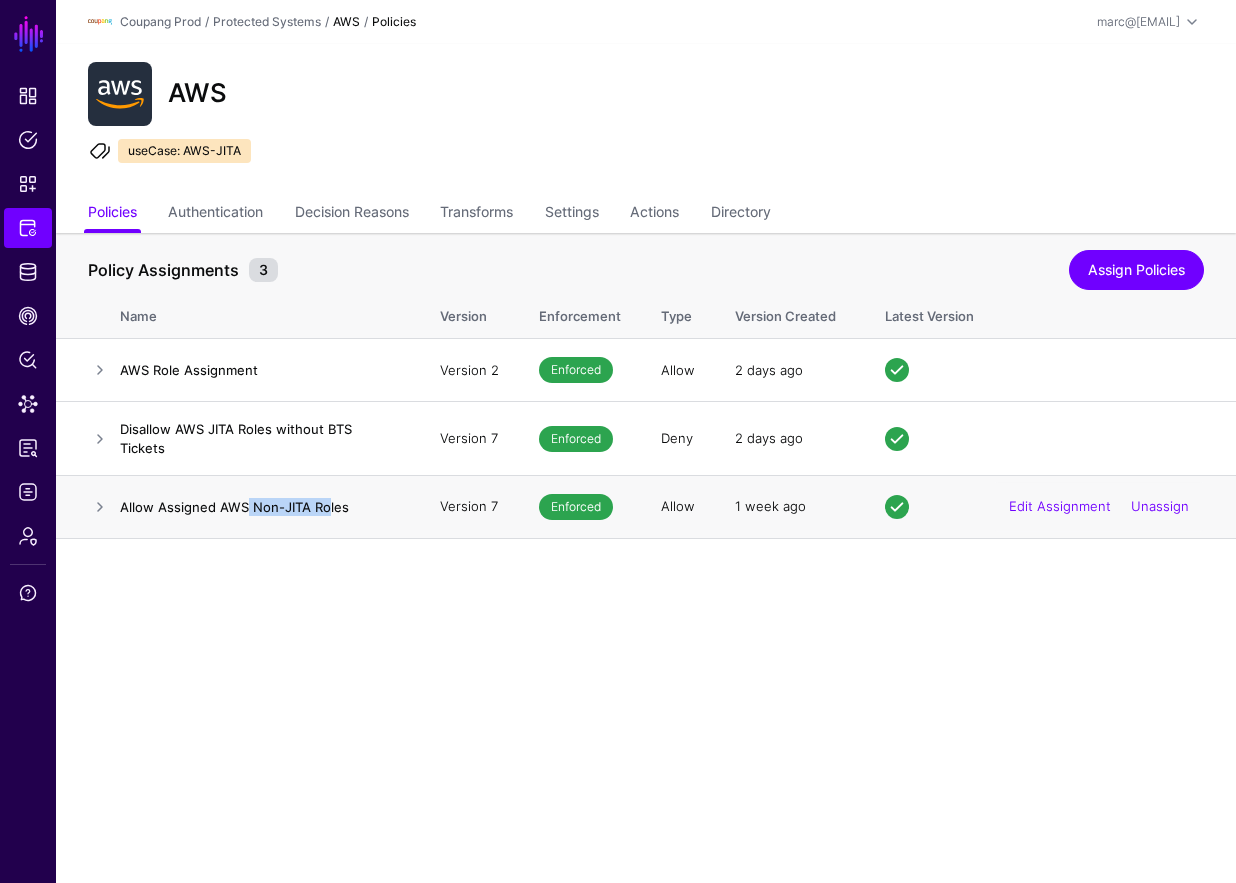 drag, startPoint x: 247, startPoint y: 498, endPoint x: 324, endPoint y: 497, distance: 77.00649 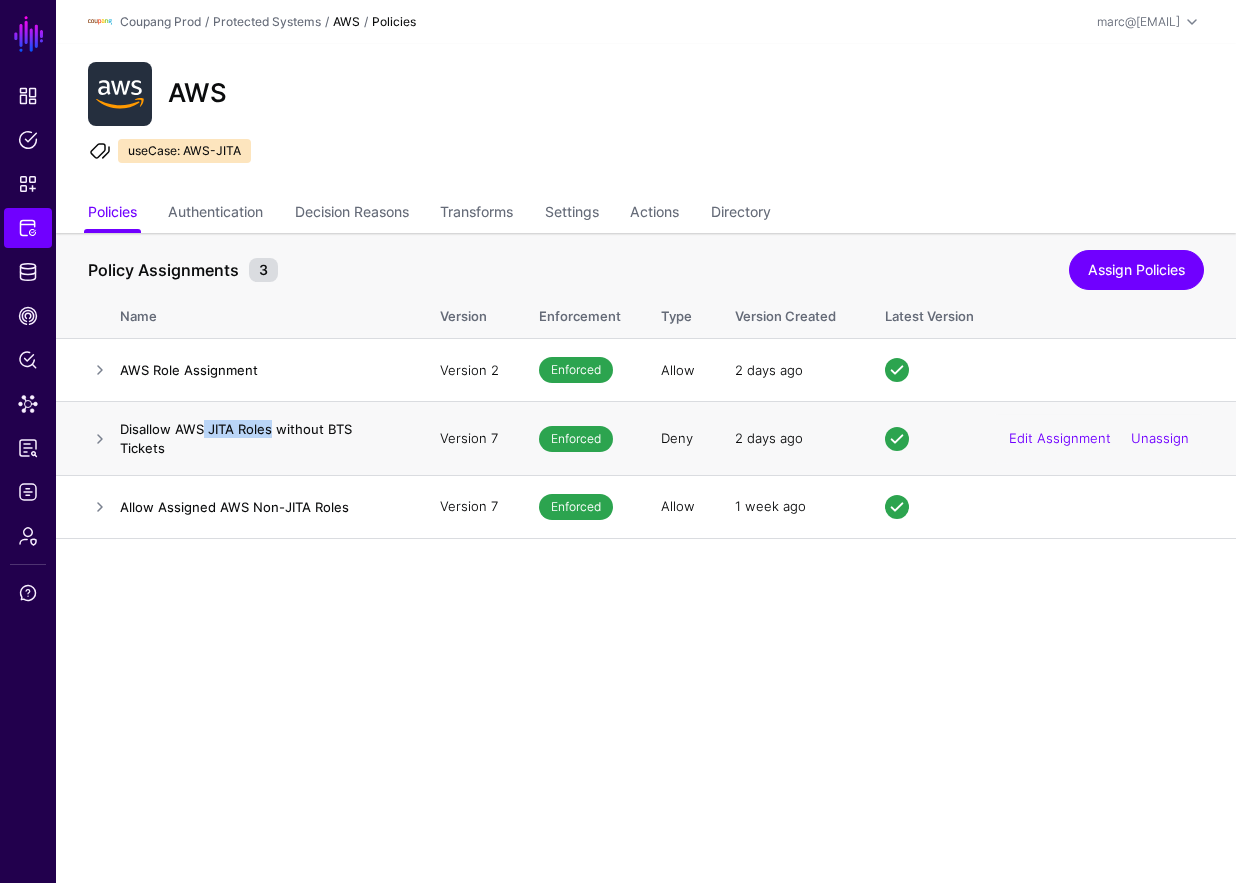 drag, startPoint x: 203, startPoint y: 434, endPoint x: 270, endPoint y: 436, distance: 67.02985 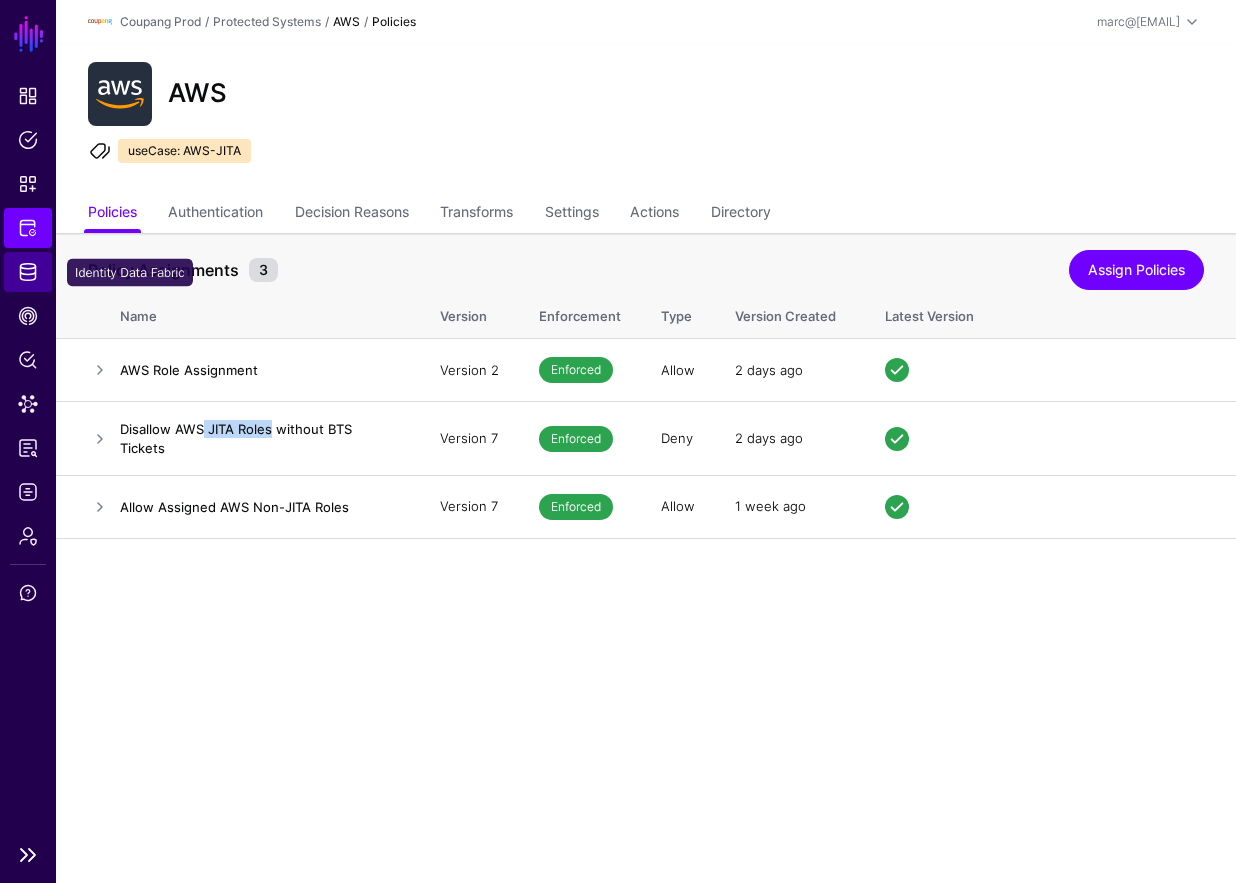 click on "Identity Data Fabric" 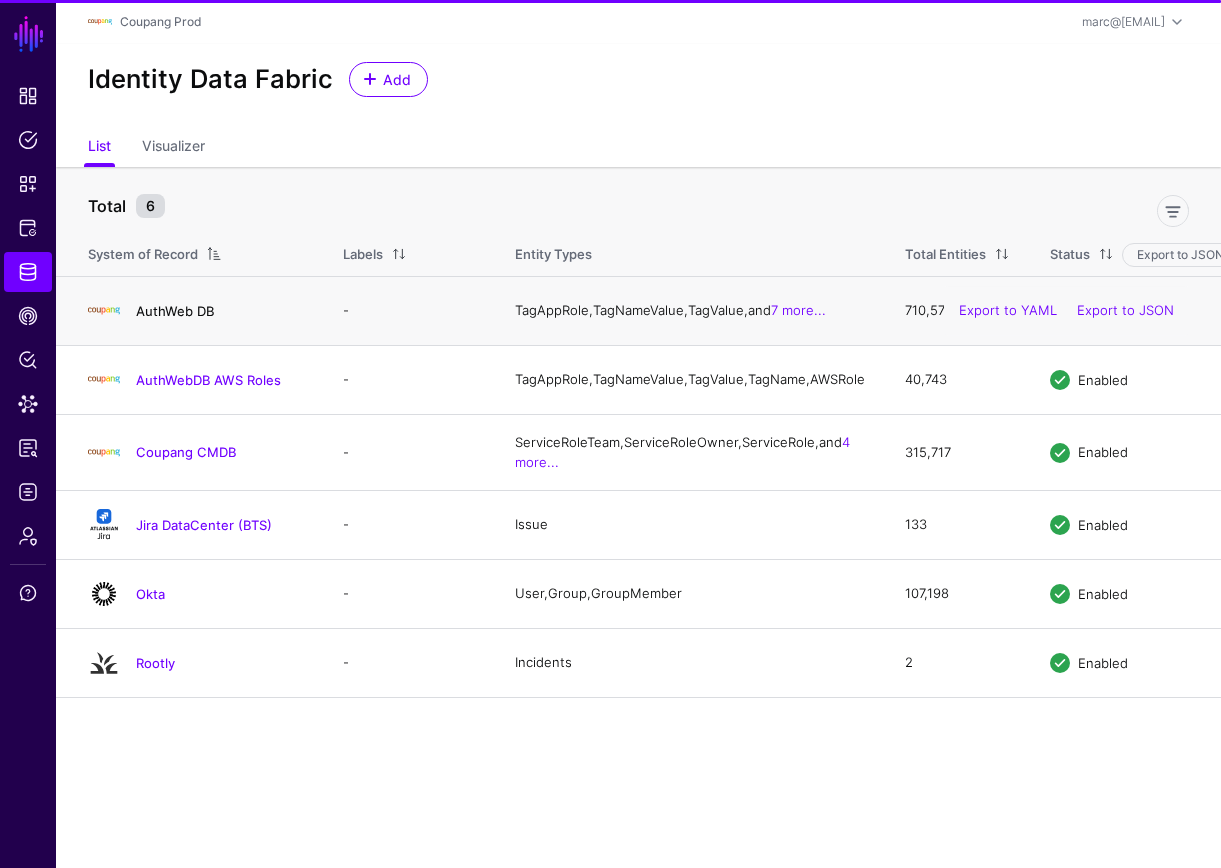 click on "AuthWeb DB" 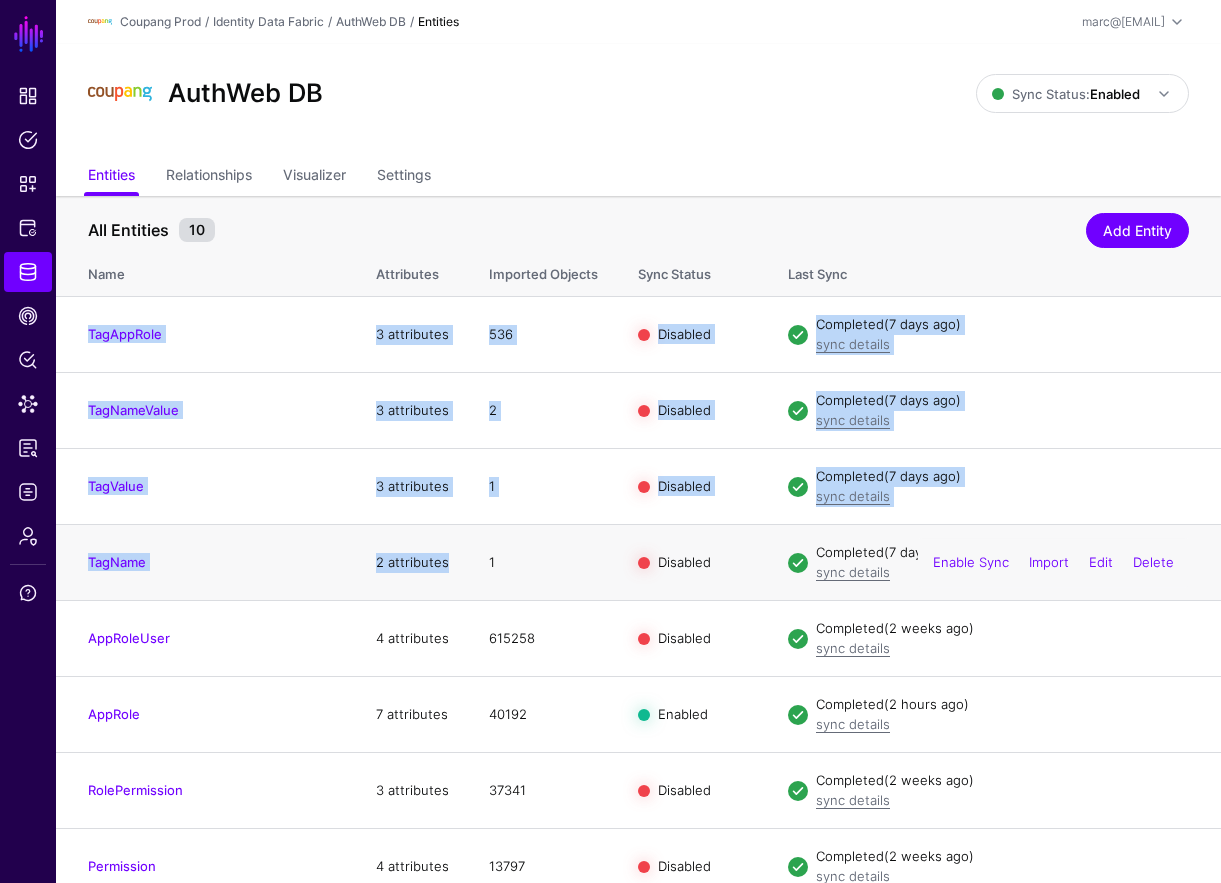 drag, startPoint x: 66, startPoint y: 327, endPoint x: 401, endPoint y: 576, distance: 417.40387 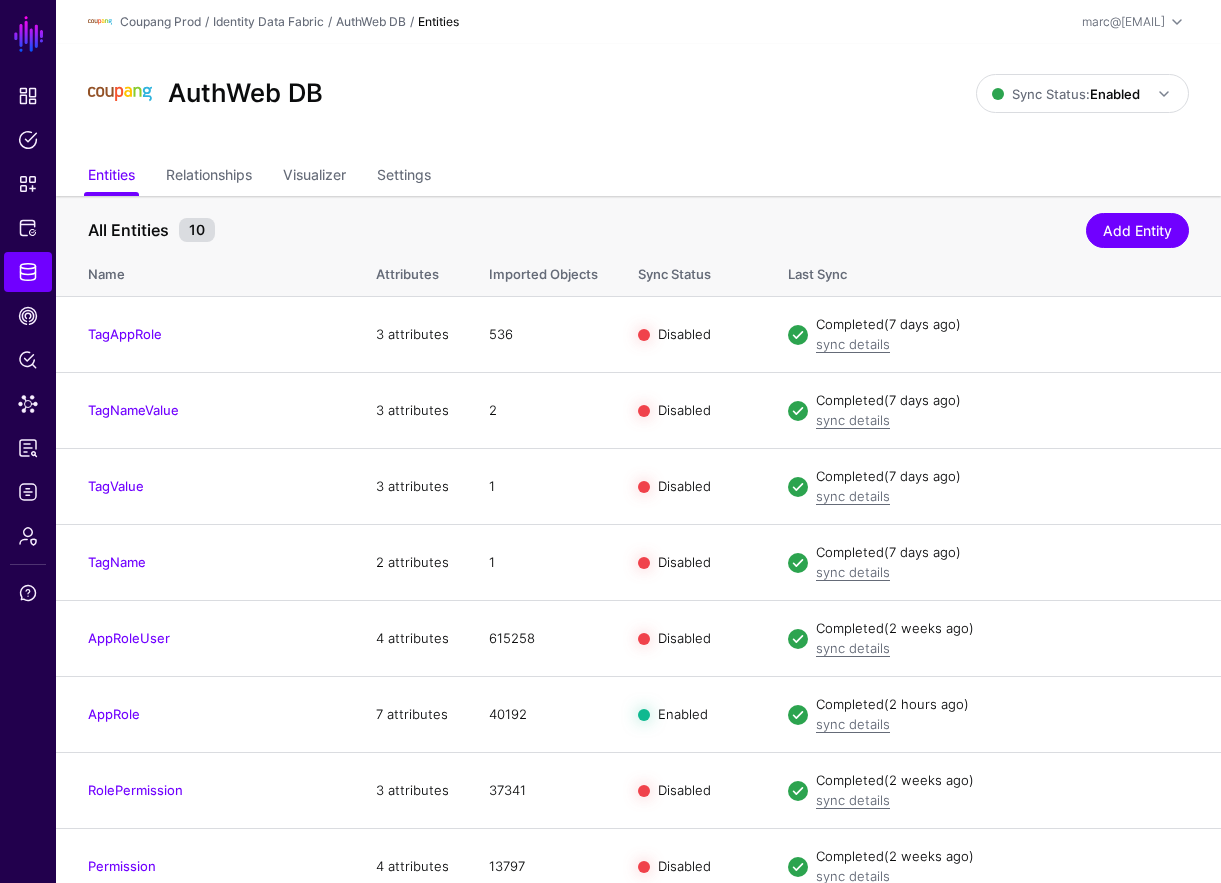 click on "Name" 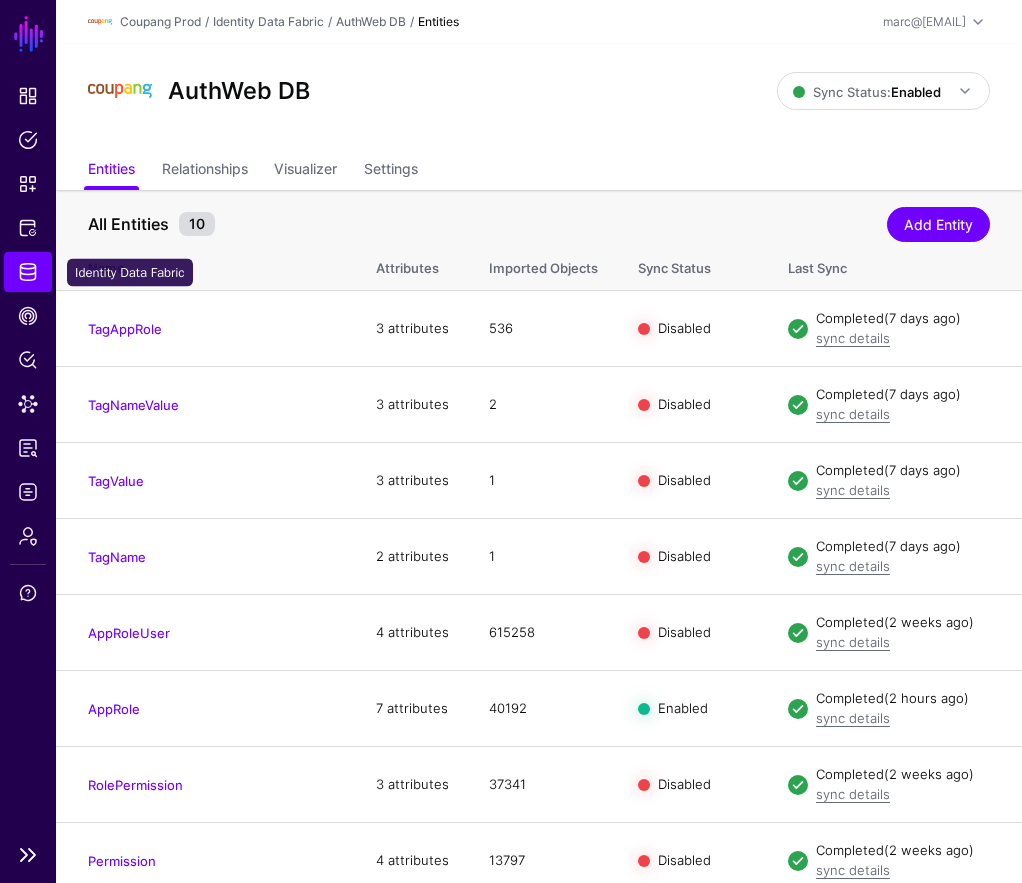 click on "Identity Data Fabric" 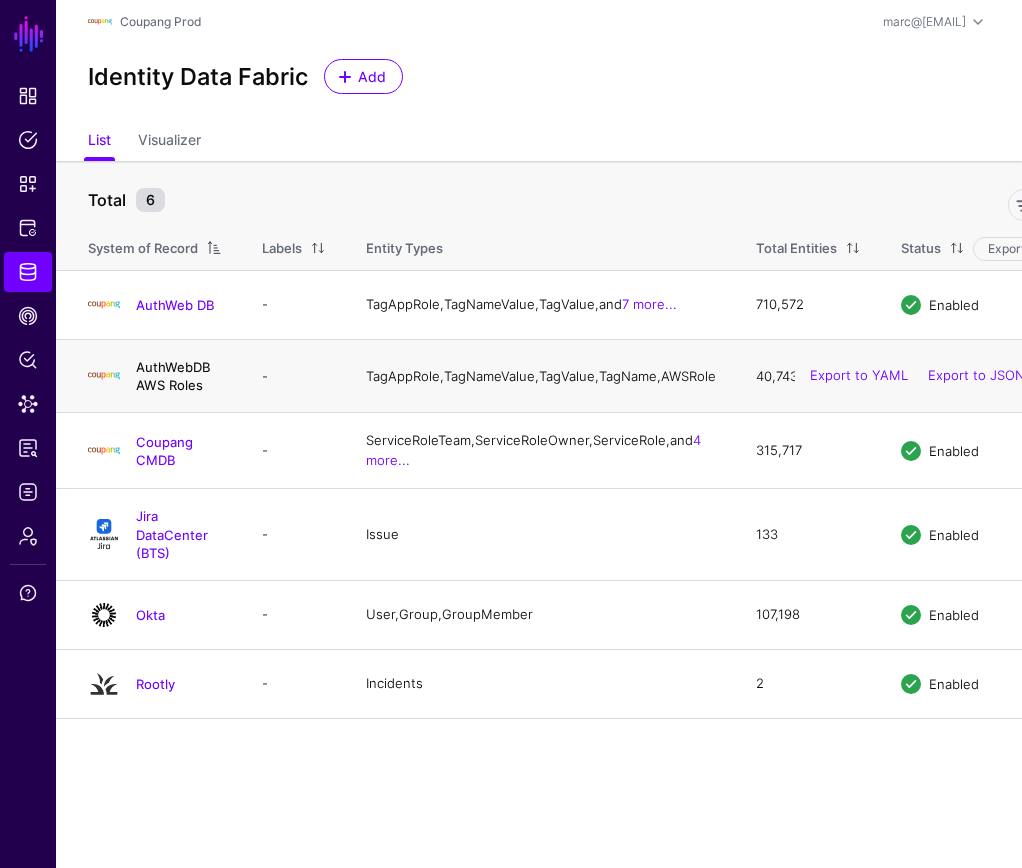 click on "AuthWebDB AWS Roles" 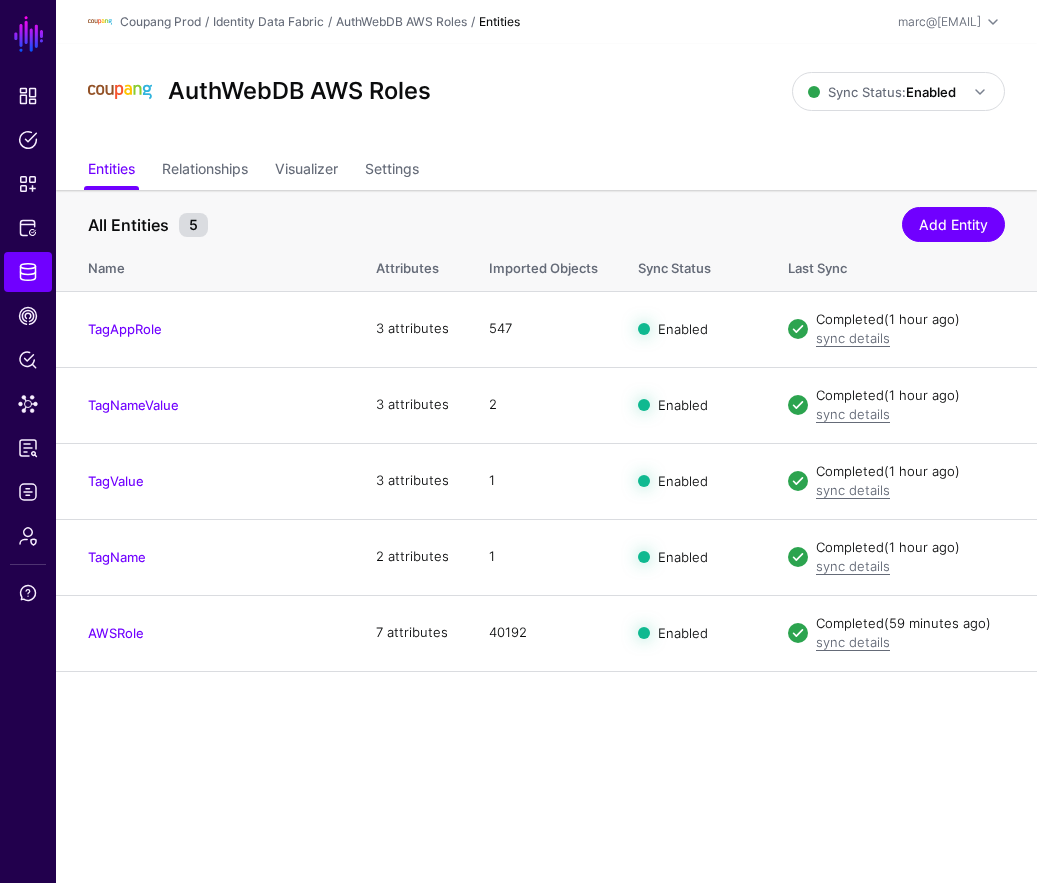 click on "SGNL Dashboard Policies Snippets Protected Systems Identity Data Fabric CAEP Hub Policy Lens Data Lens Access Reporting Logs Admin Support Coupang Prod / Identity Data Fabric / AuthWebDB AWS Roles / Entities marc@[EMAIL] Marc Jordan marc@[EMAIL] Coupang Prod Log out AuthWebDB AWS Roles Sync Status: Enabled Enabled Syncing active for all configured entities that are enabled Disabled Syncing inactive for all configured entities Entities Relationships Visualizer Settings All Entities 5 Add Entity Name Attributes Imported Objects Sync Status Last Sync TagAppRole 3 attributes 547 Enabled Completed (1 hour ago) sync details Disable Sync Import Edit Delete TagNameValue 3 attributes 2 Enabled Completed (1 hour ago) sync details Disable Sync Import Edit Delete TagValue 3 attributes 1 Enabled Completed (1 hour ago) sync details Disable Sync Import Edit Delete TagName 2 attributes 1 Enabled Completed (1 hour ago) sync details Disable Sync Import Edit Delete 40192" 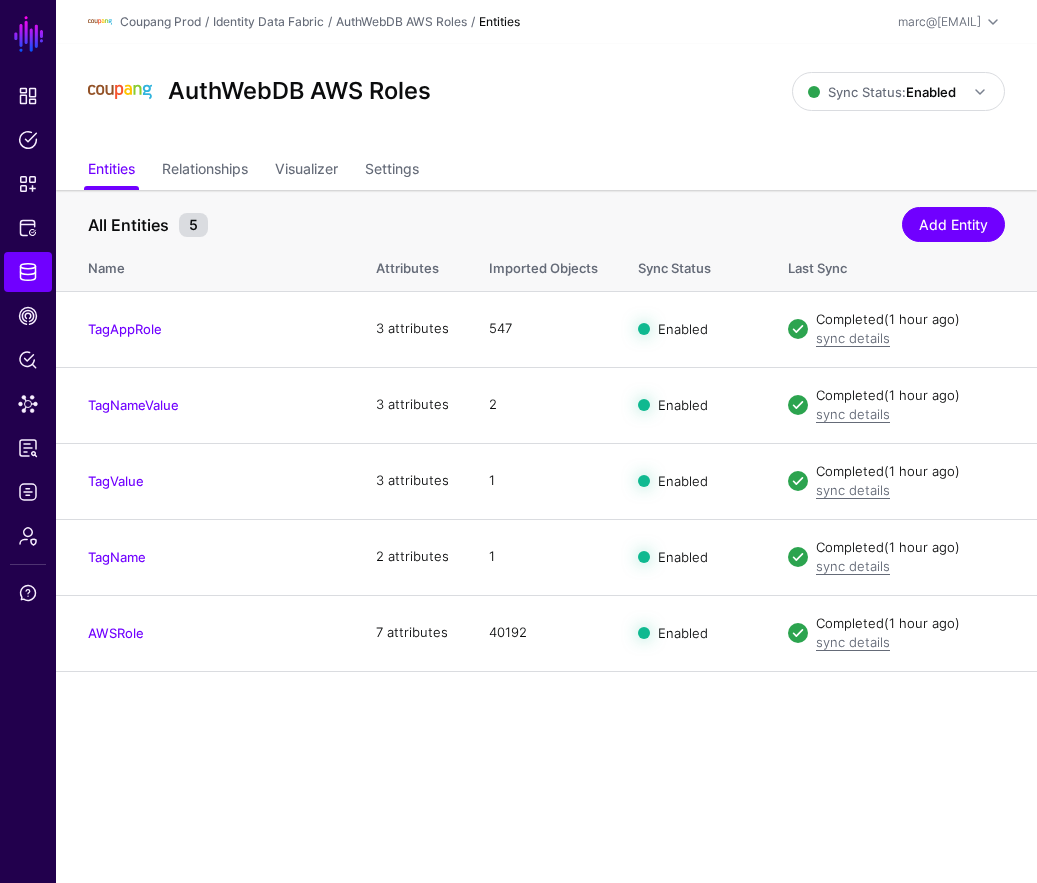 click on "SGNL Dashboard Policies Snippets Protected Systems Identity Data Fabric CAEP Hub Policy Lens Data Lens Access Reporting Logs Admin Support Coupang Prod / Identity Data Fabric / AuthWebDB AWS Roles / Entities marc@[EMAIL] Marc Jordan marc@[EMAIL] Coupang Prod Log out AuthWebDB AWS Roles Sync Status: Enabled Enabled Syncing active for all configured entities that are enabled Disabled Syncing inactive for all configured entities Entities Relationships Visualizer Settings All Entities 5 Add Entity Name Attributes Imported Objects Sync Status Last Sync TagAppRole 3 attributes 547 Enabled Completed (1 hour ago) sync details Disable Sync Import Edit Delete TagNameValue 3 attributes 2 Enabled Completed (1 hour ago) sync details Disable Sync Import Edit Delete TagValue 3 attributes 1 Enabled Completed (1 hour ago) sync details Disable Sync Import Edit Delete TagName 2 attributes 1 Enabled Completed (1 hour ago) sync details Disable Sync Import Edit Delete 40192" 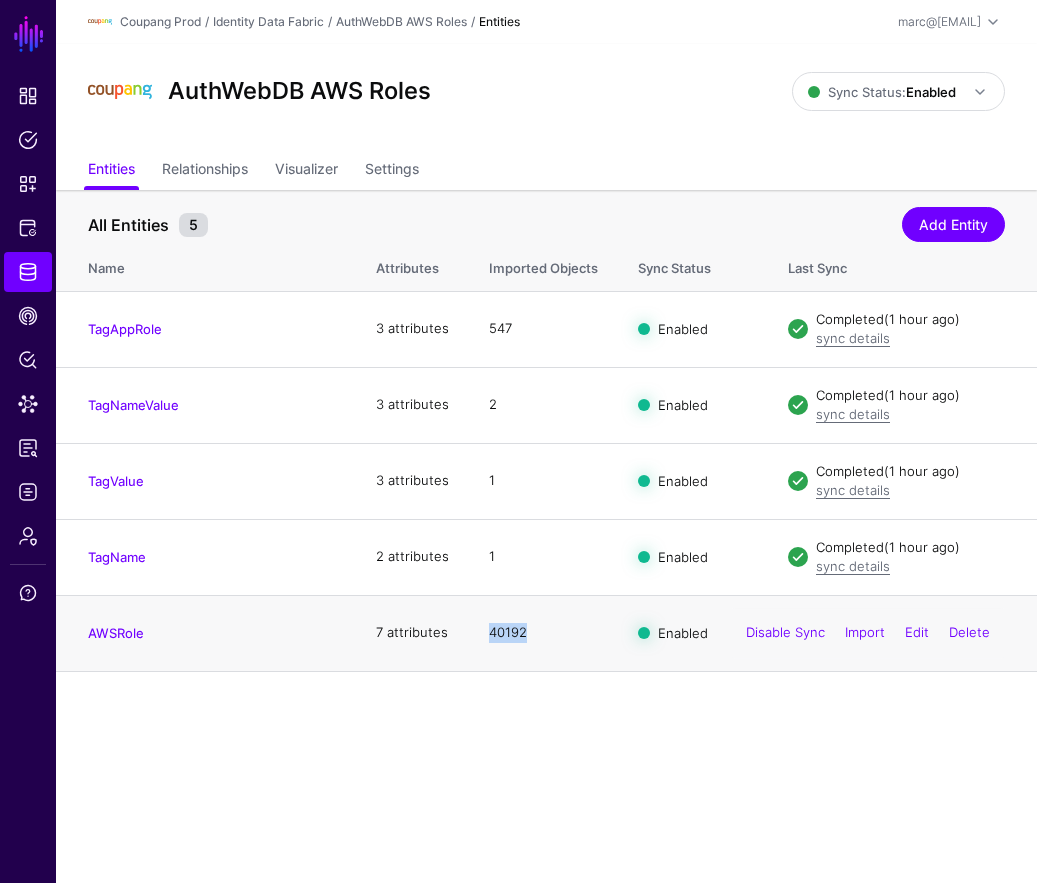 drag, startPoint x: 542, startPoint y: 637, endPoint x: 504, endPoint y: 638, distance: 38.013157 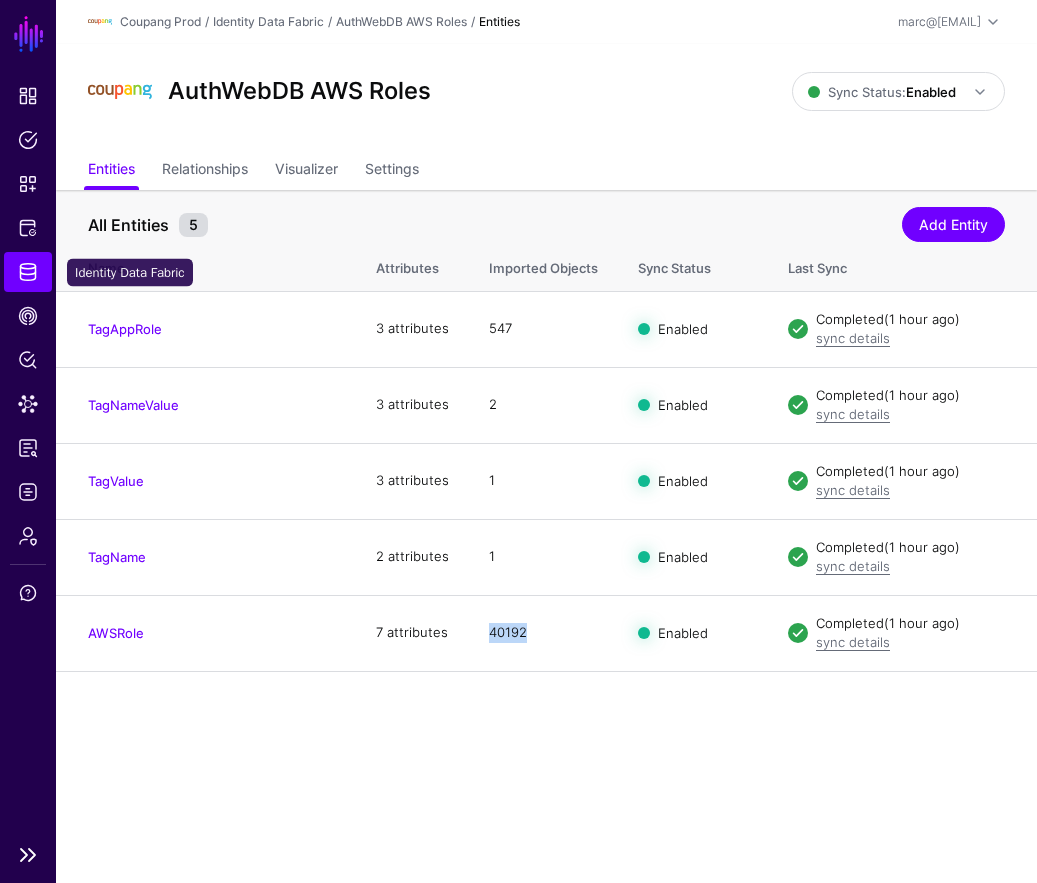 click on "Identity Data Fabric" 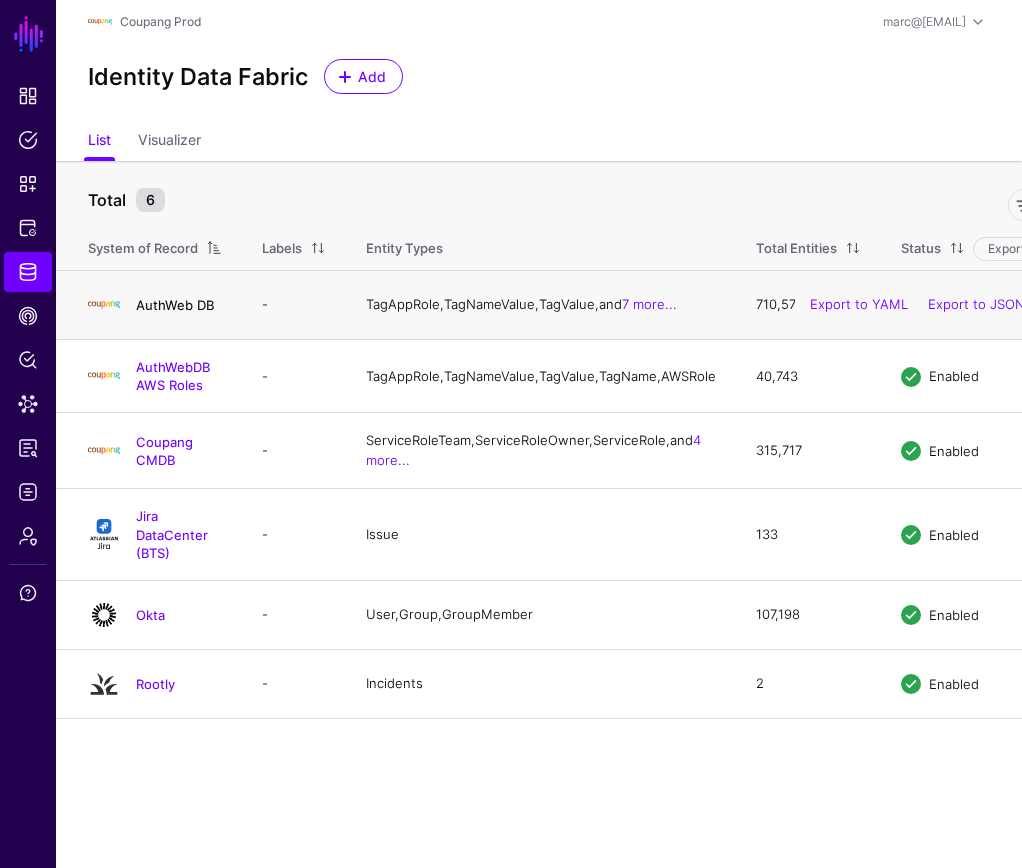 click on "AuthWeb DB" 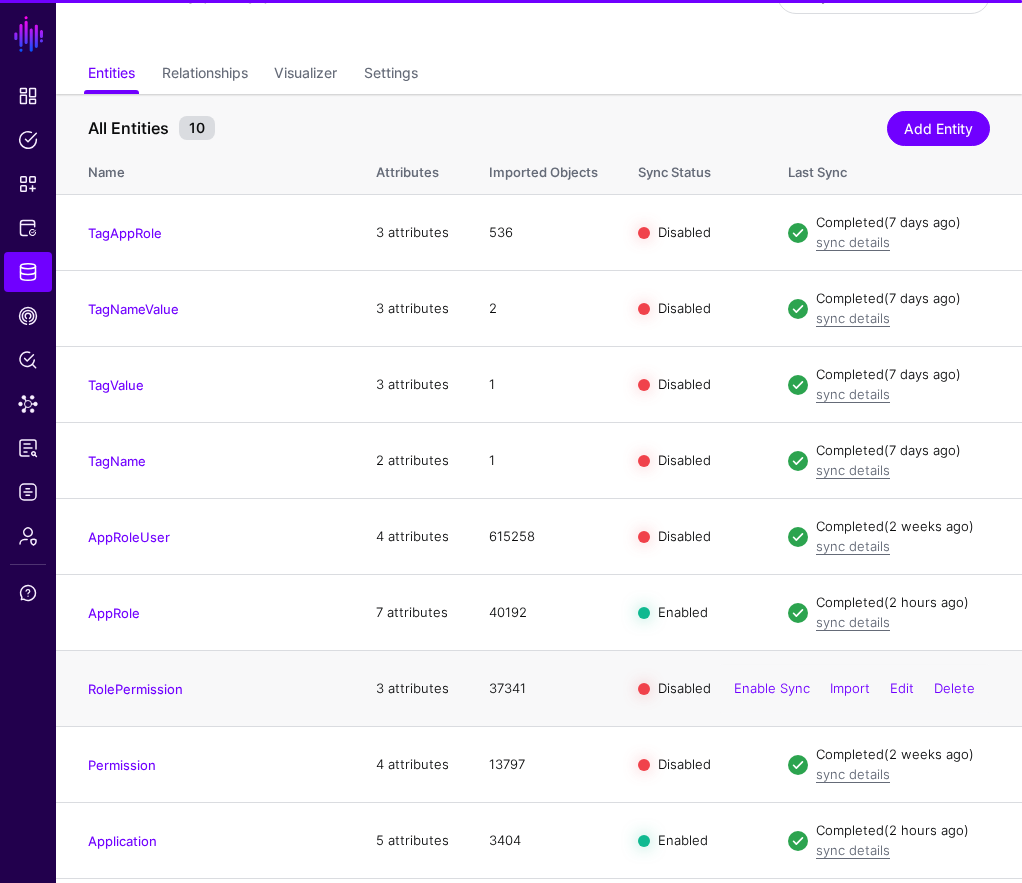 scroll, scrollTop: 168, scrollLeft: 0, axis: vertical 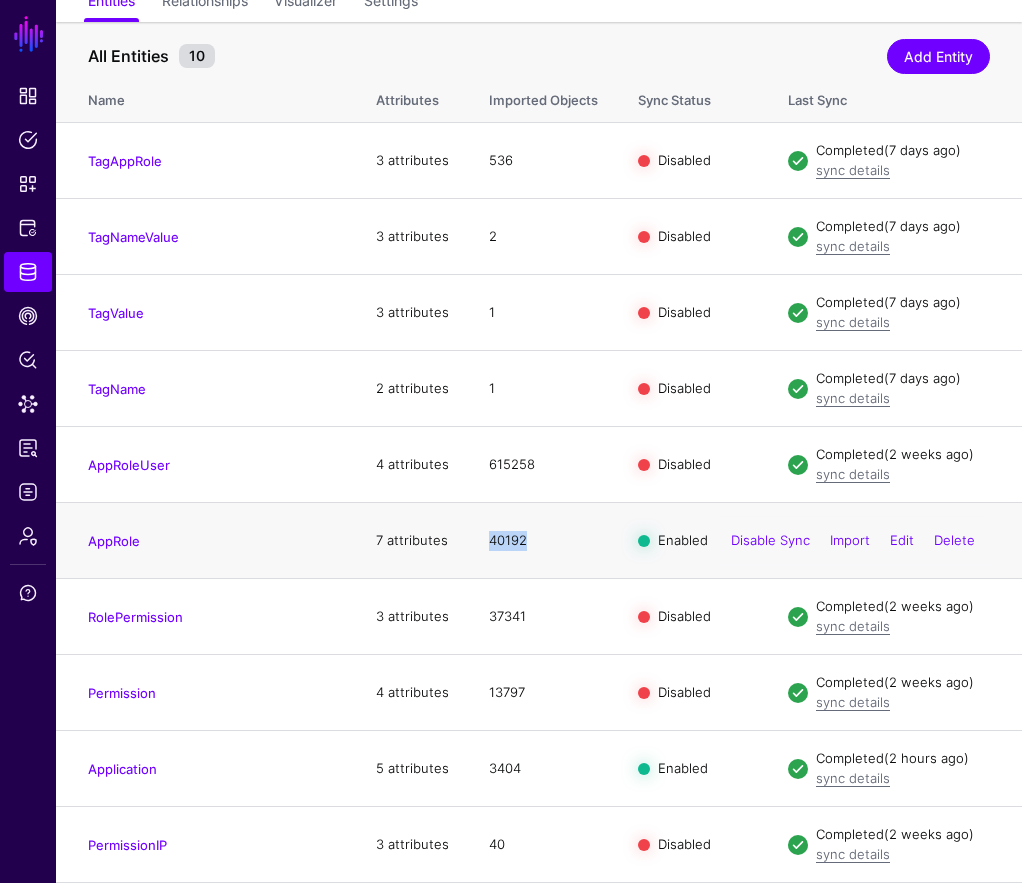 drag, startPoint x: 557, startPoint y: 542, endPoint x: 488, endPoint y: 547, distance: 69.18092 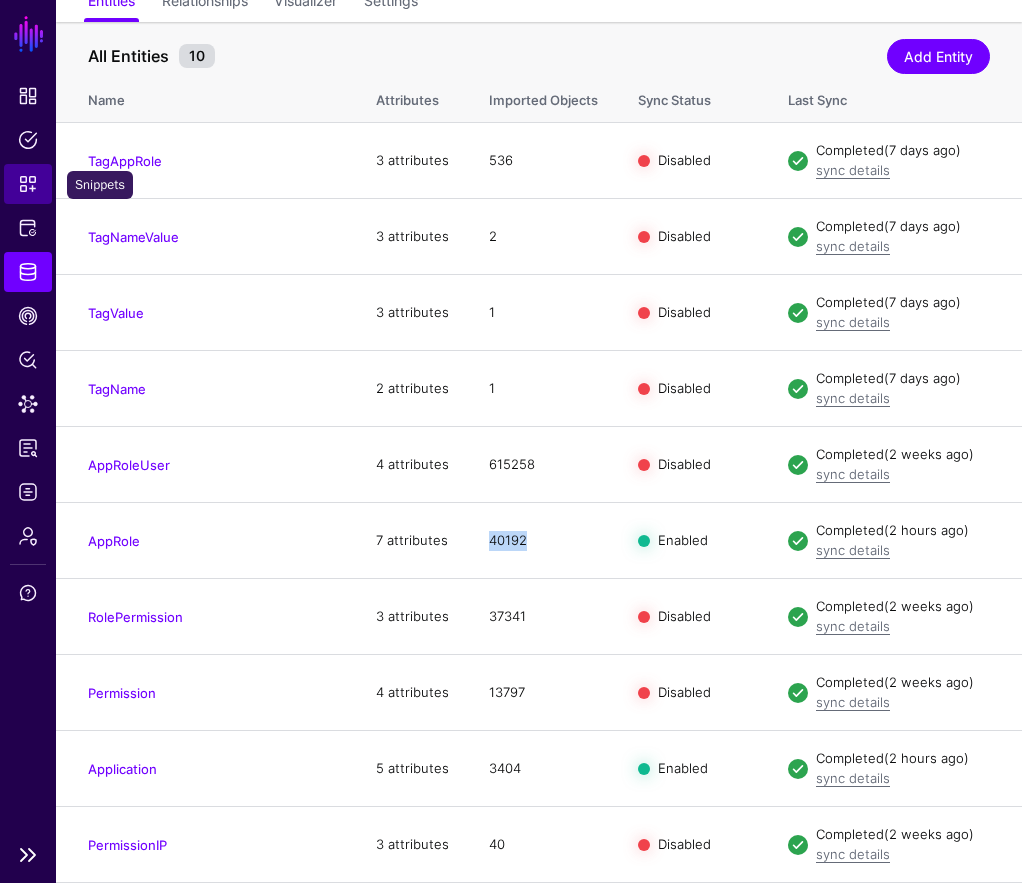 click on "Snippets" 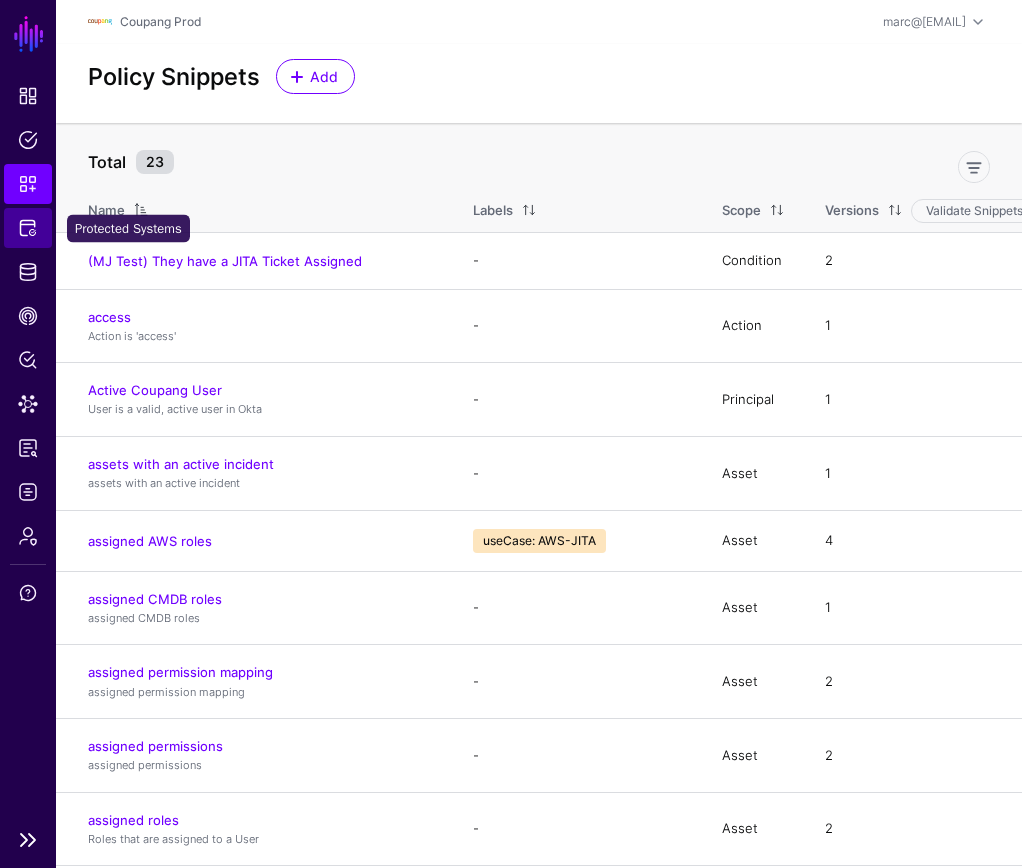 click on "Protected Systems" 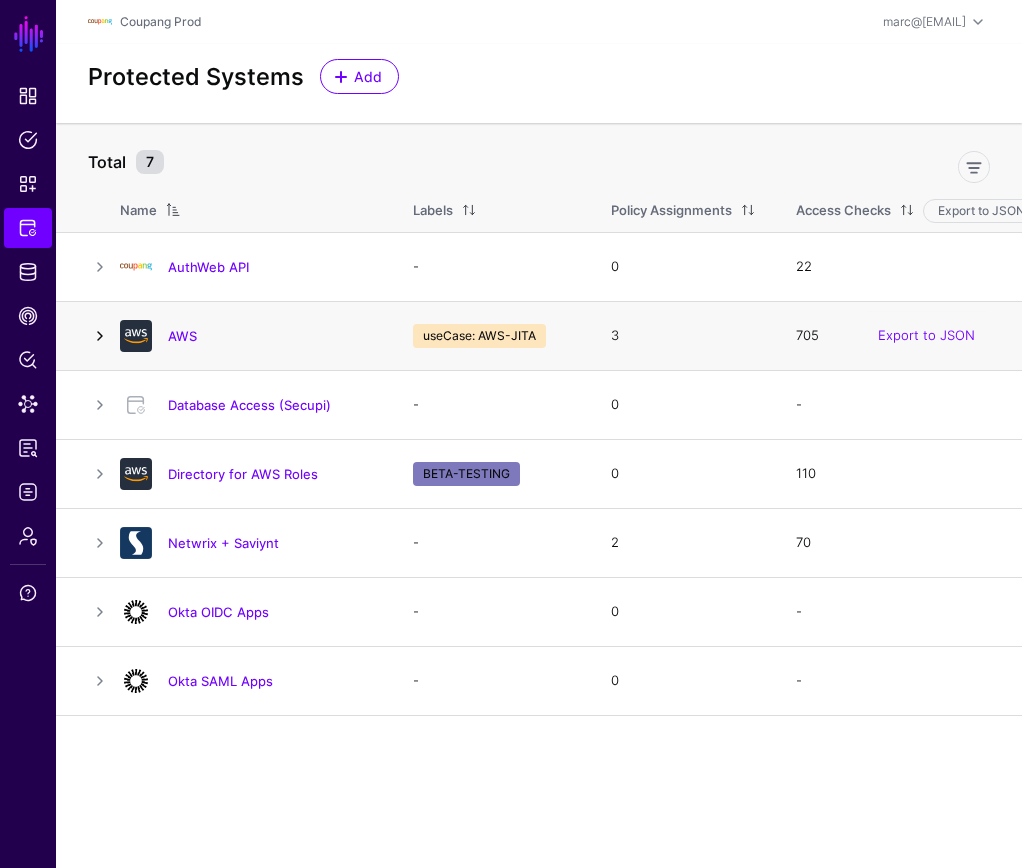 click 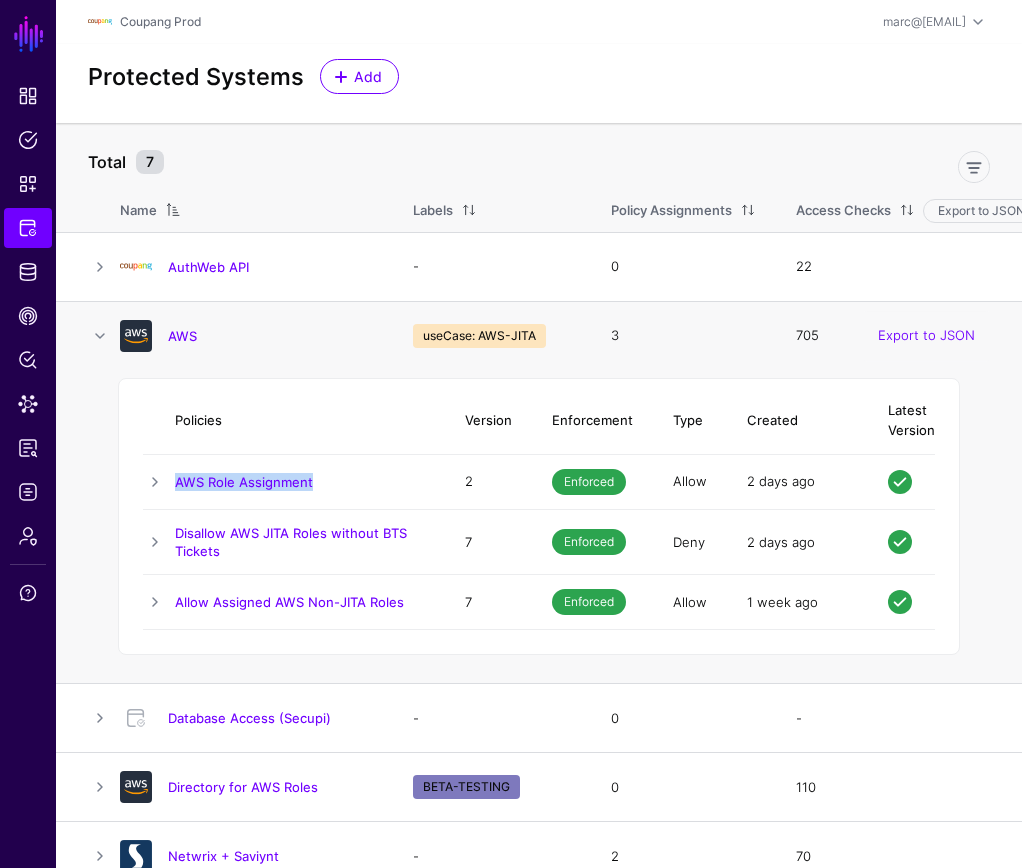 drag, startPoint x: 370, startPoint y: 479, endPoint x: 167, endPoint y: 479, distance: 203 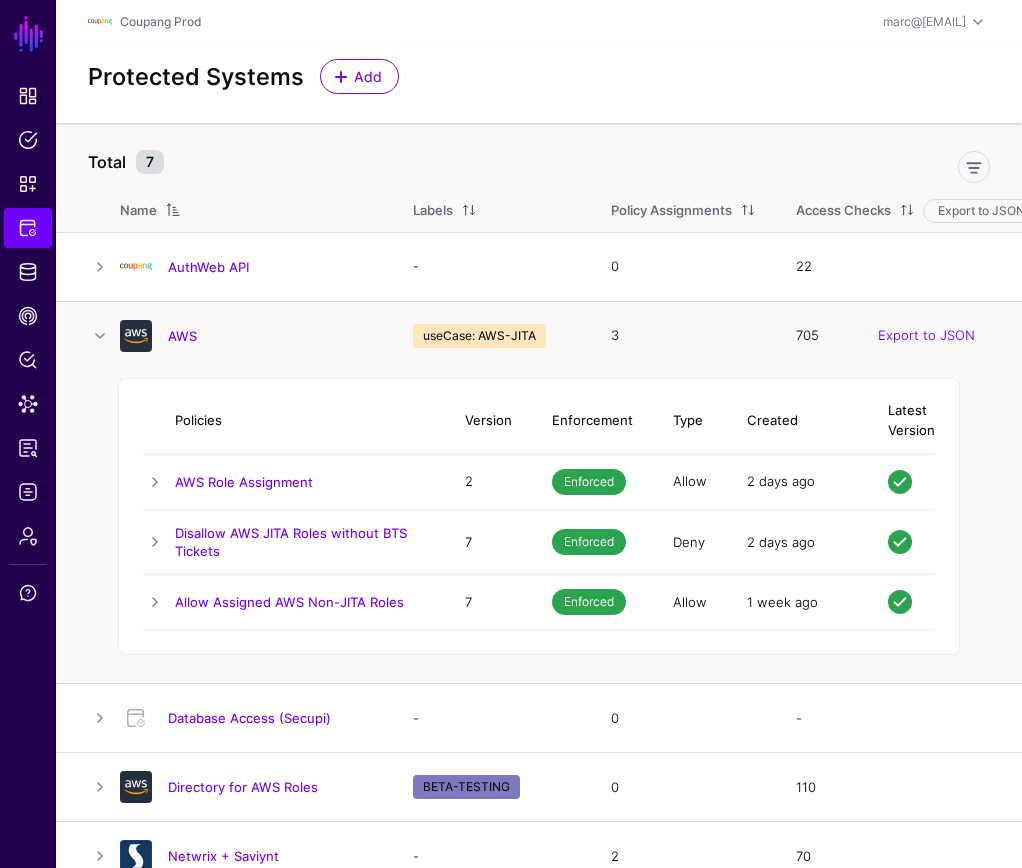 click on "AWS Role Assignment" 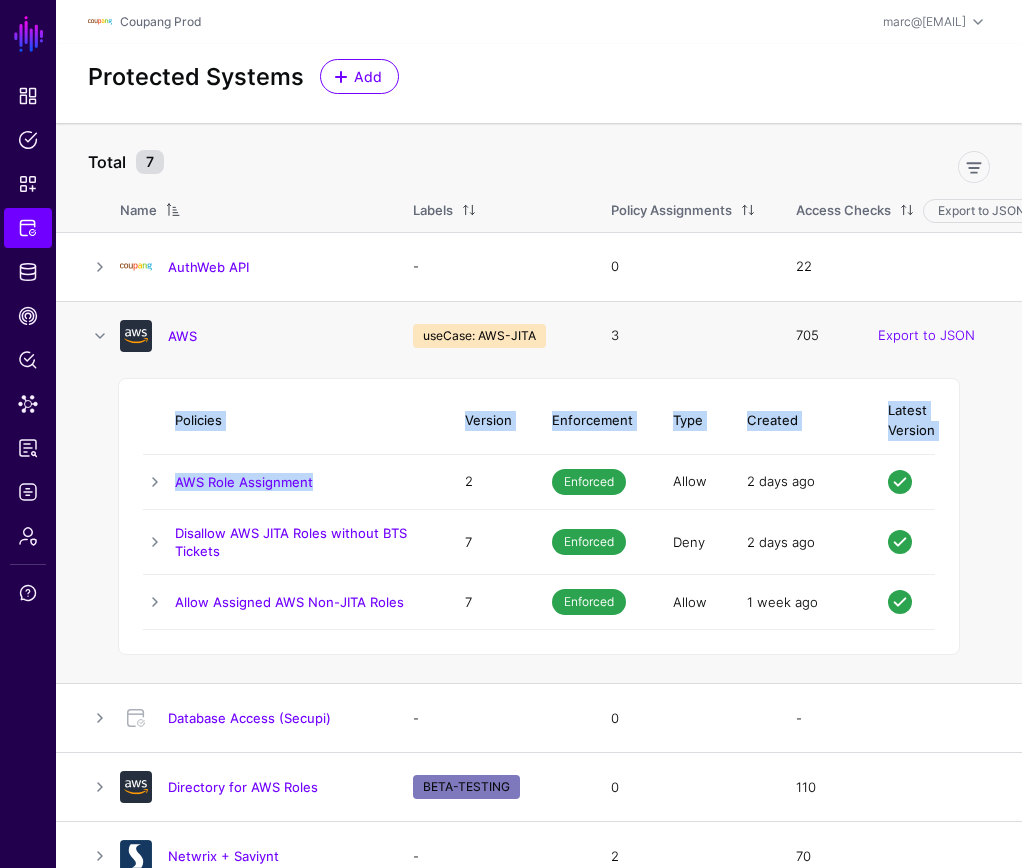 drag, startPoint x: 326, startPoint y: 480, endPoint x: 141, endPoint y: 480, distance: 185 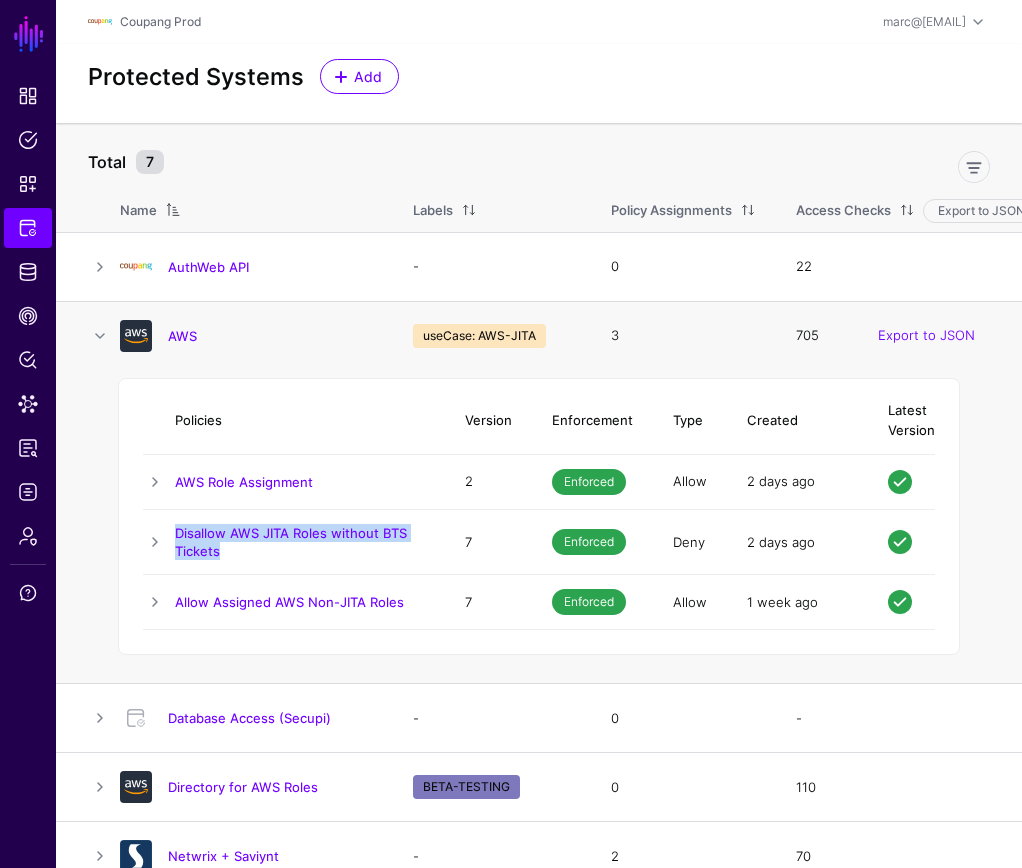 drag, startPoint x: 255, startPoint y: 563, endPoint x: 169, endPoint y: 537, distance: 89.84431 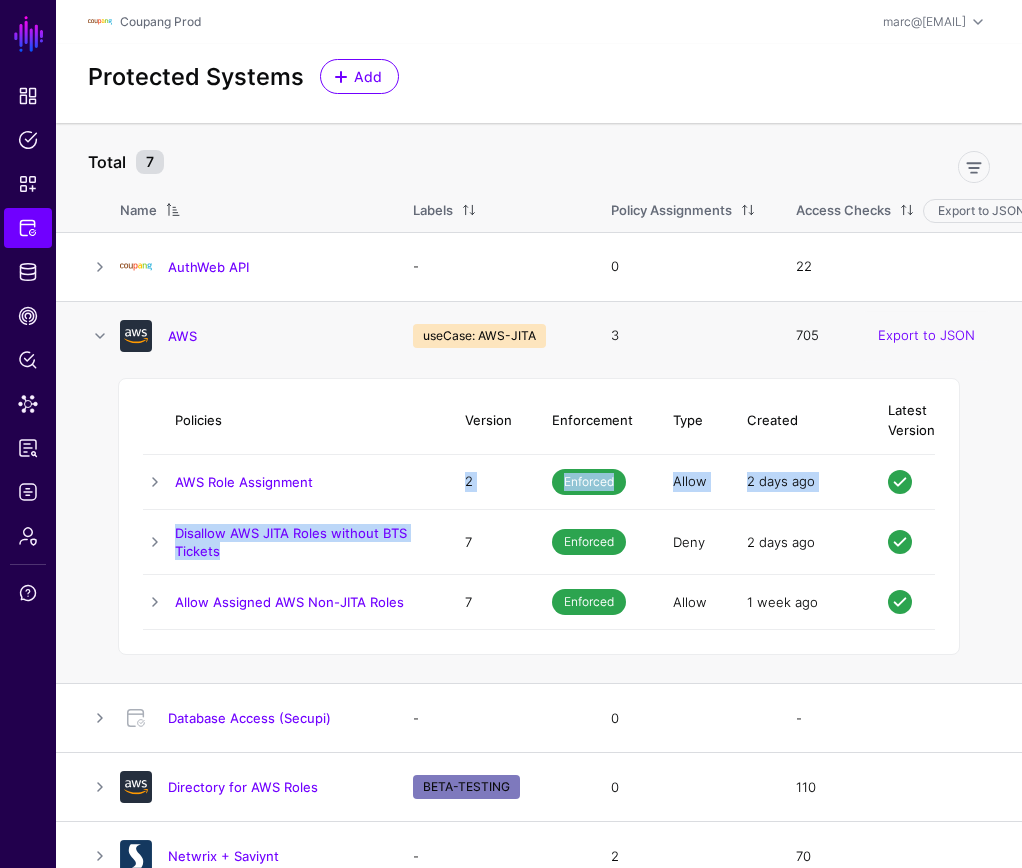 drag, startPoint x: 331, startPoint y: 479, endPoint x: 342, endPoint y: 555, distance: 76.79192 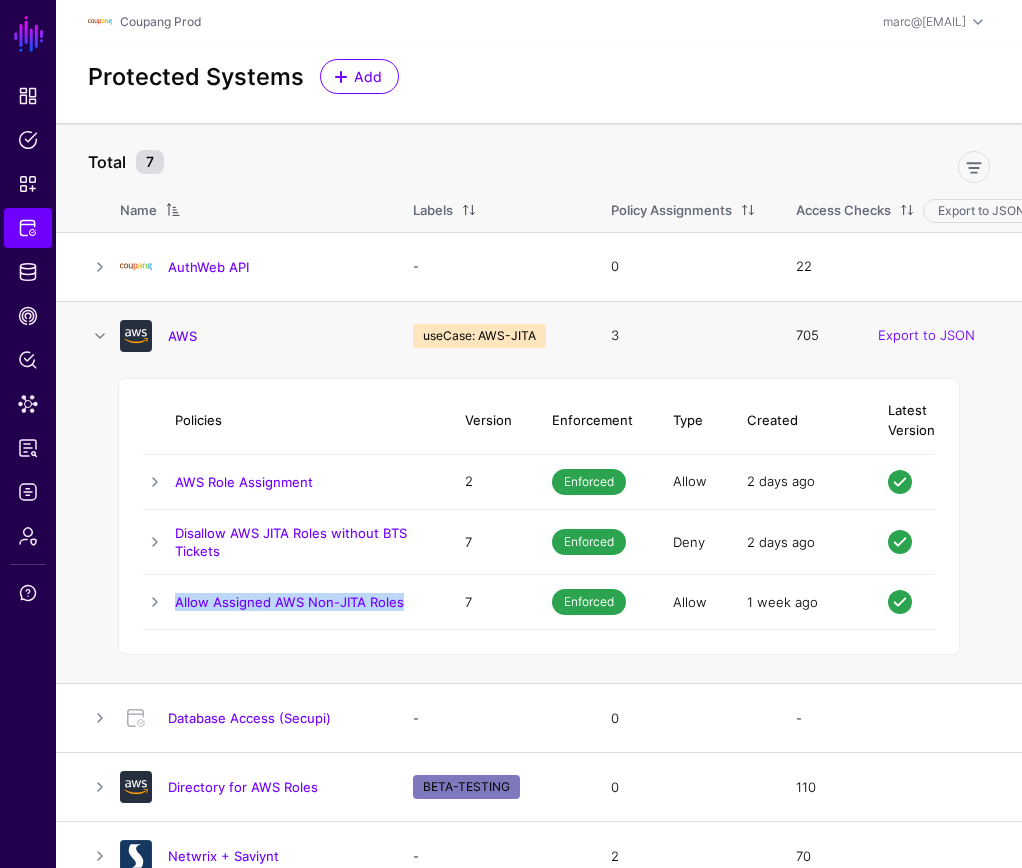 drag, startPoint x: 427, startPoint y: 606, endPoint x: 173, endPoint y: 608, distance: 254.00787 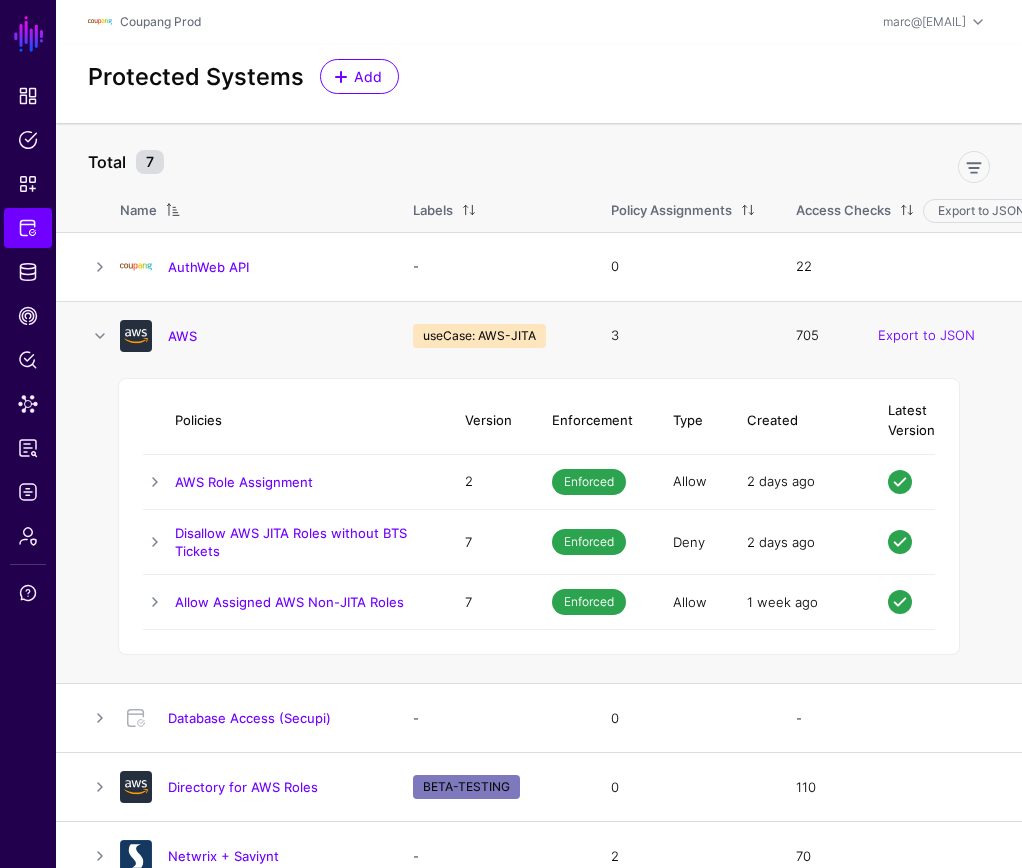 click on "AWS" 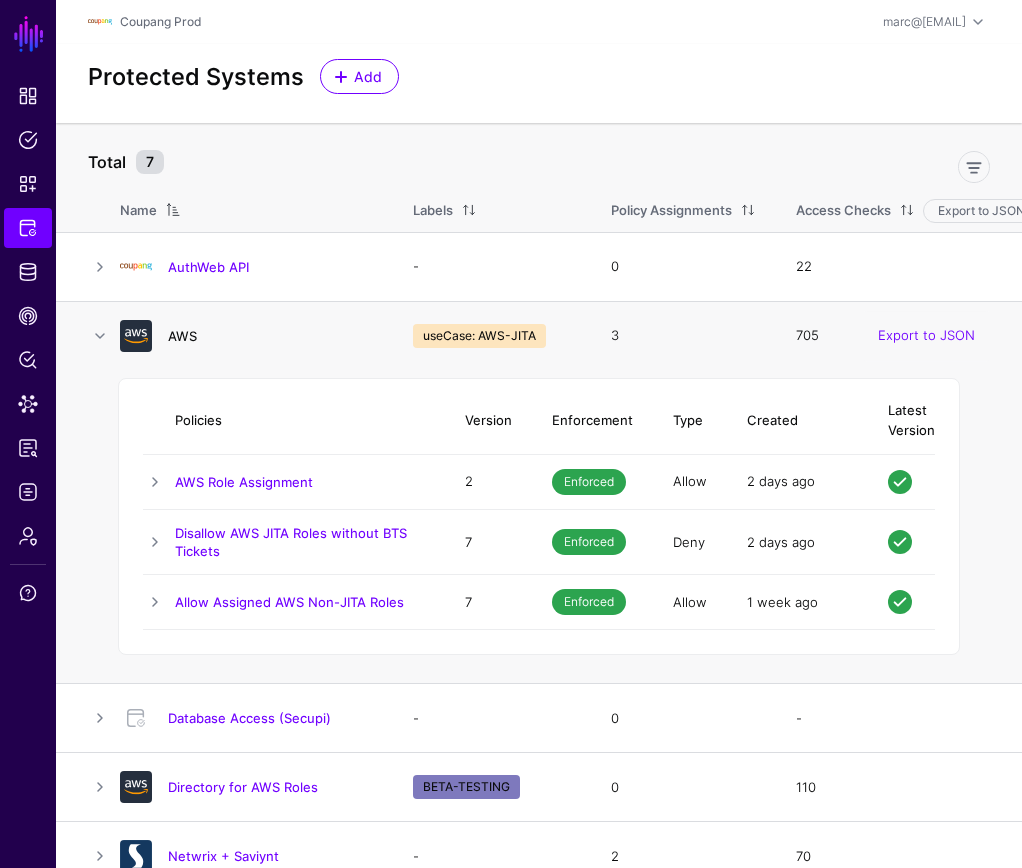 click on "AWS" 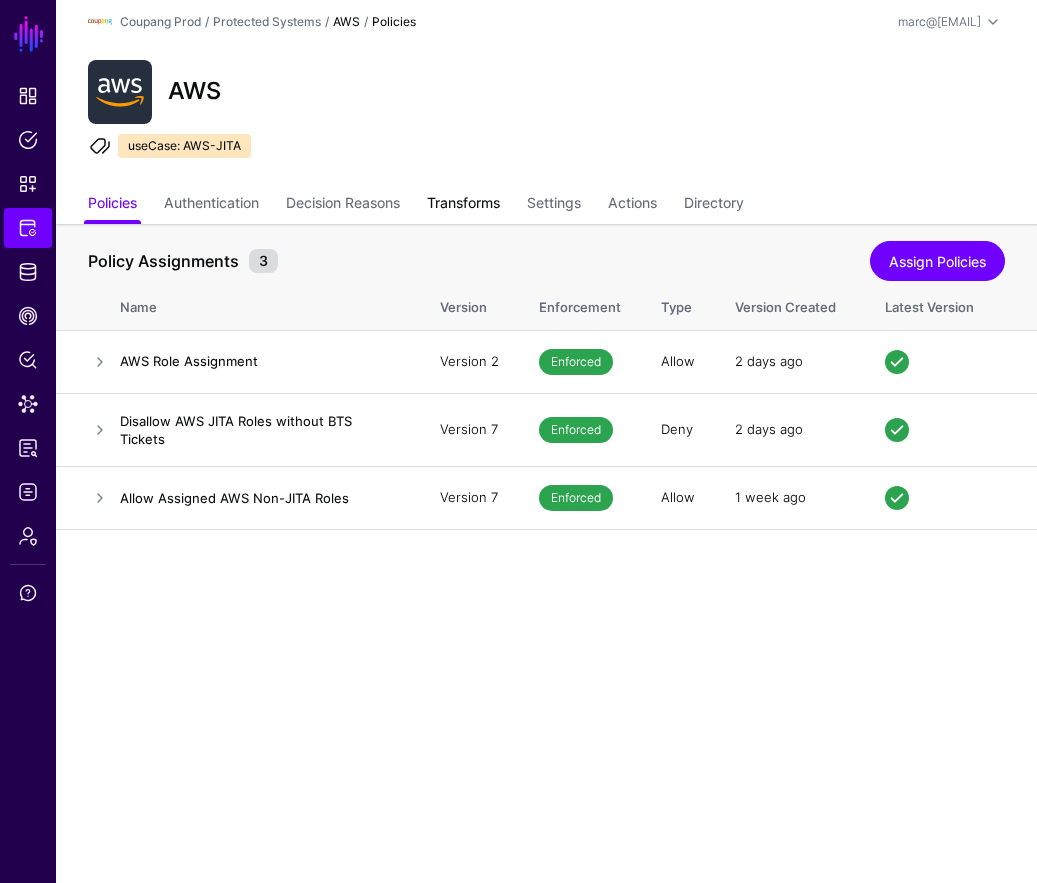 click on "Transforms" 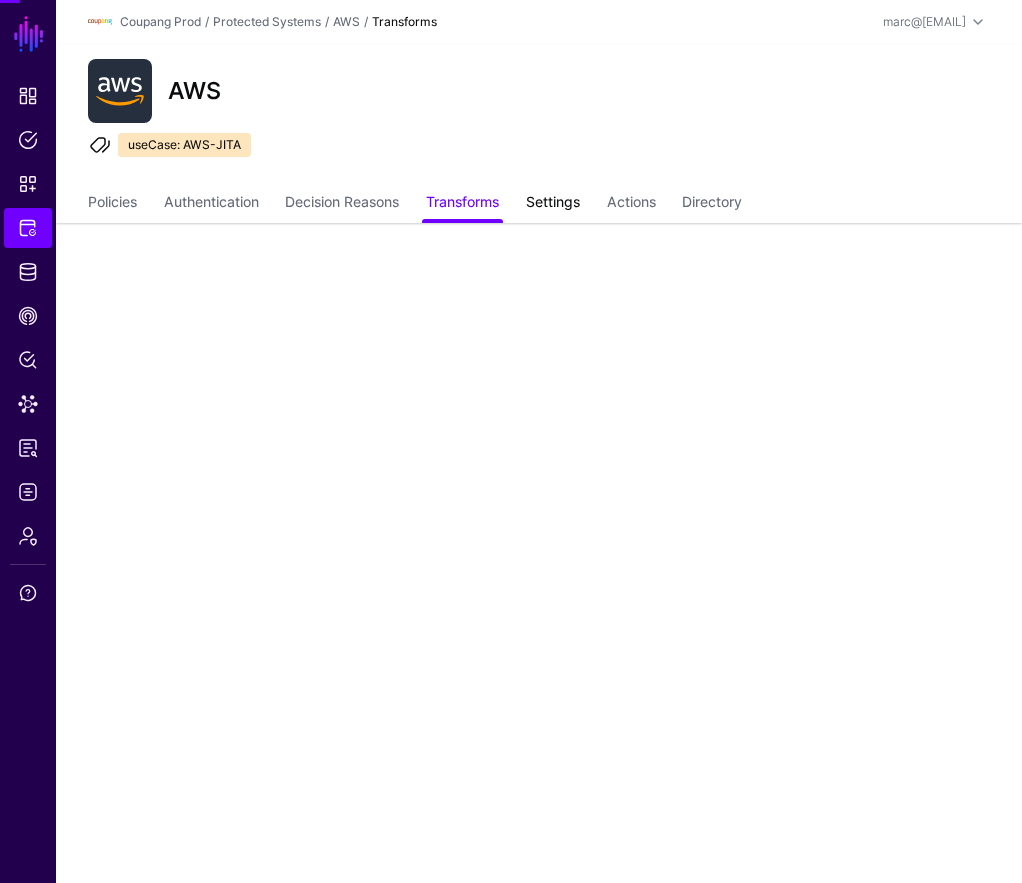 click on "Settings" 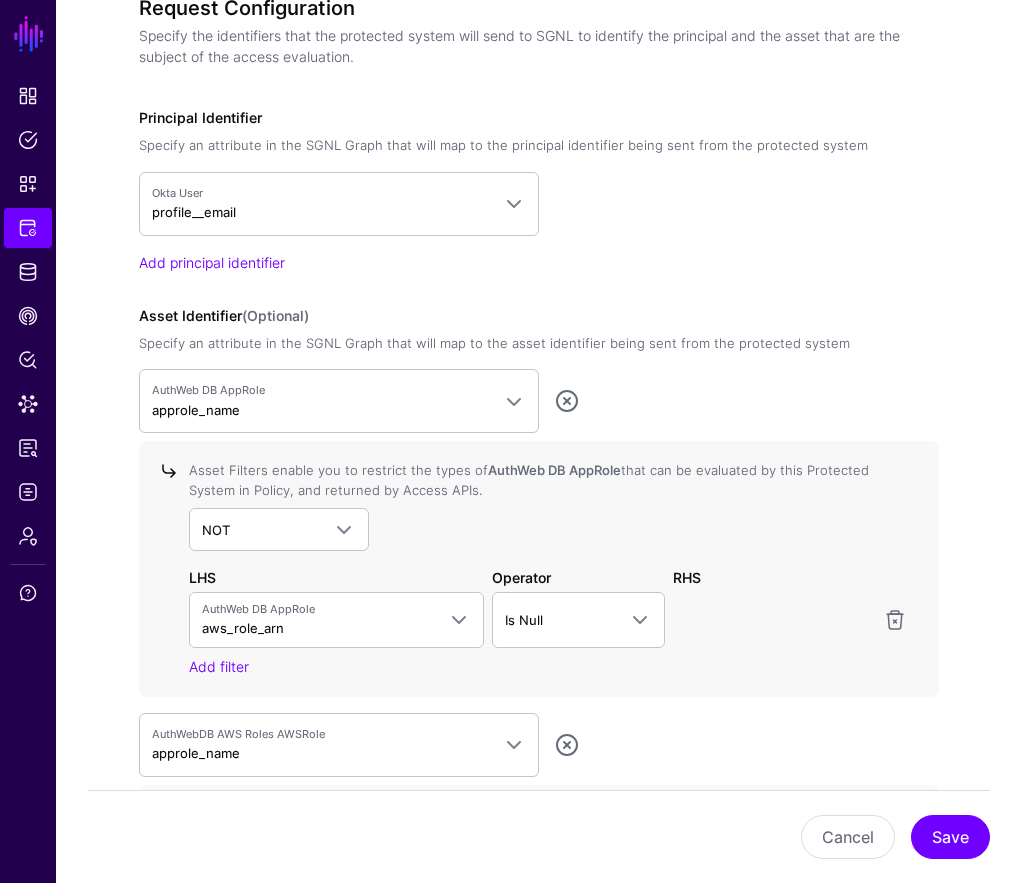 scroll, scrollTop: 1823, scrollLeft: 0, axis: vertical 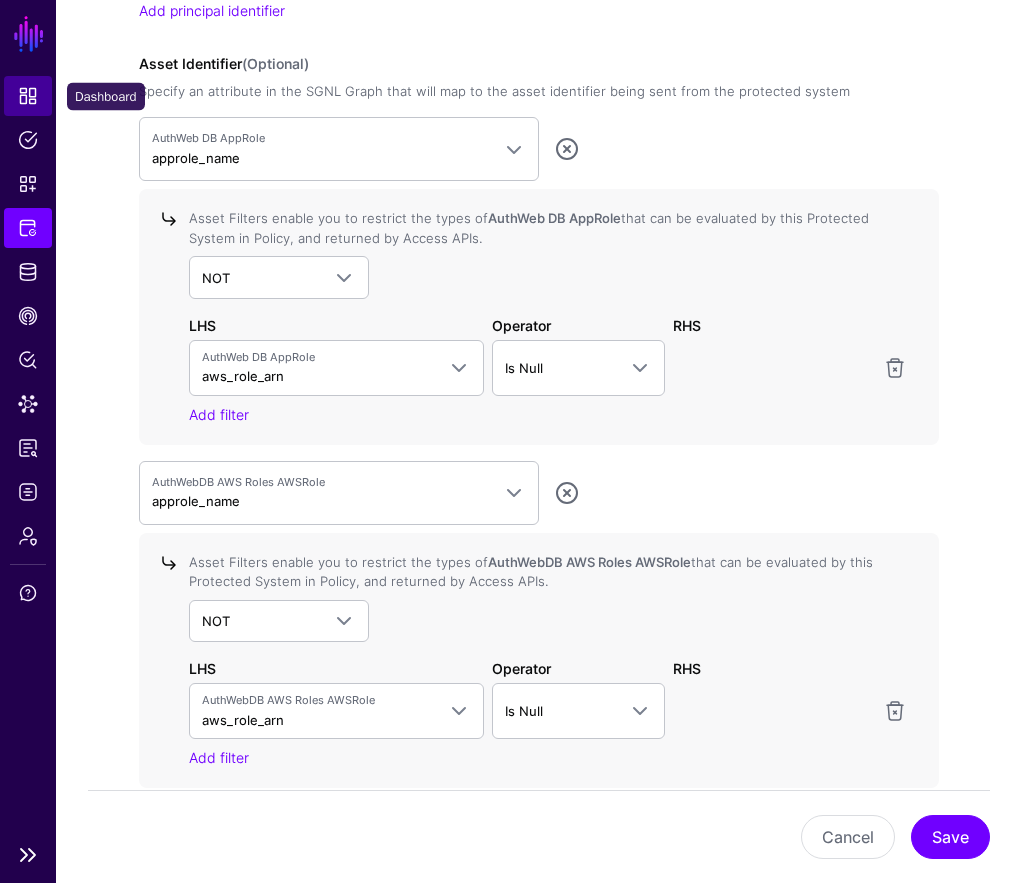 click on "Dashboard" 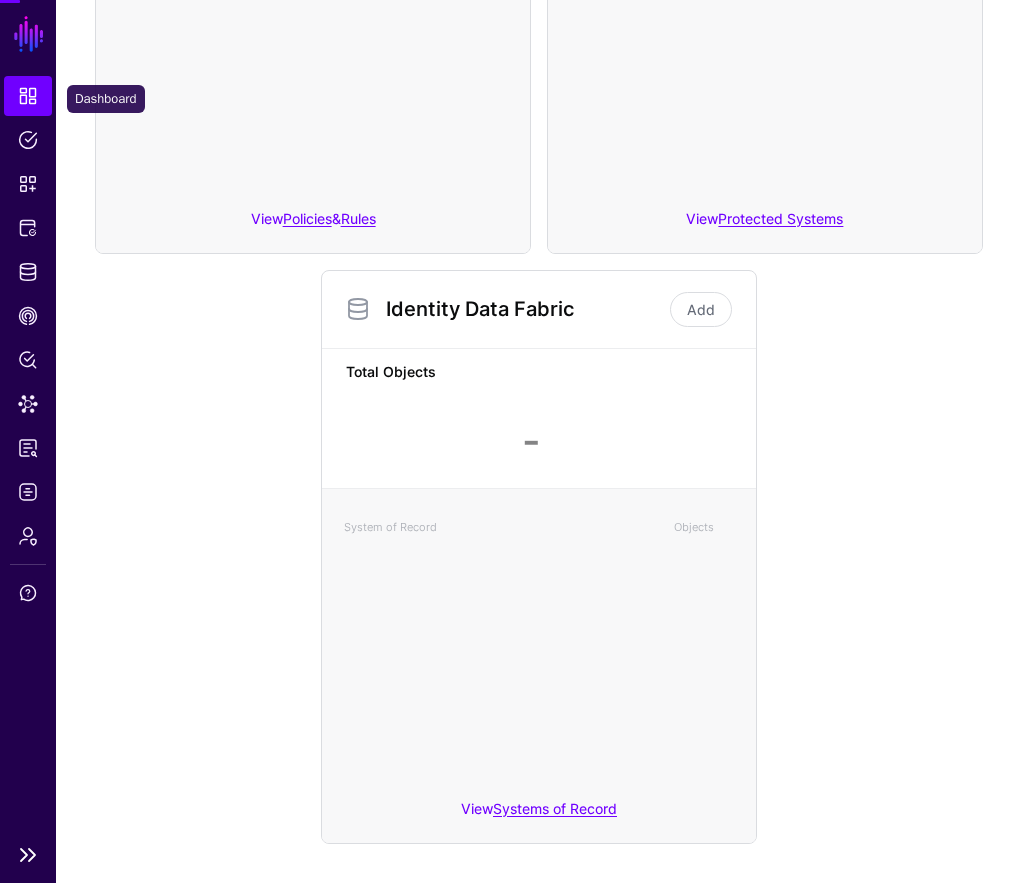 scroll, scrollTop: 513, scrollLeft: 0, axis: vertical 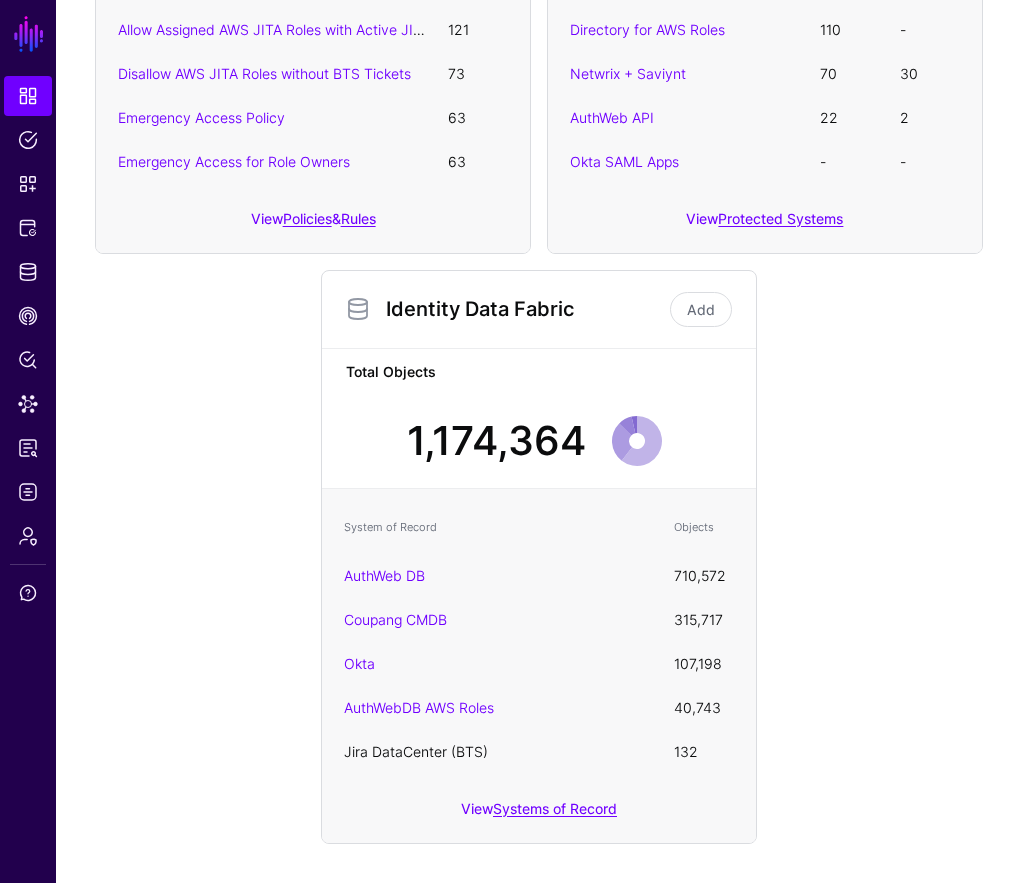 click on "Jira DataCenter (BTS)" 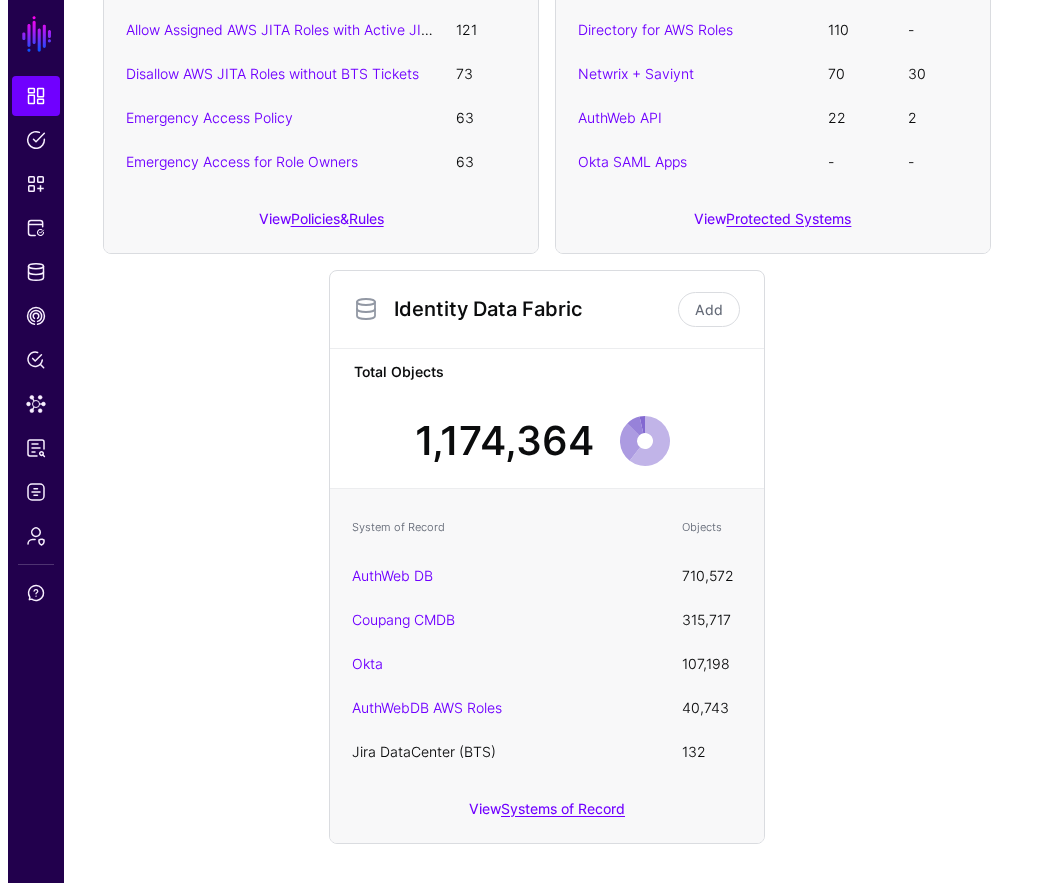 scroll, scrollTop: 0, scrollLeft: 0, axis: both 